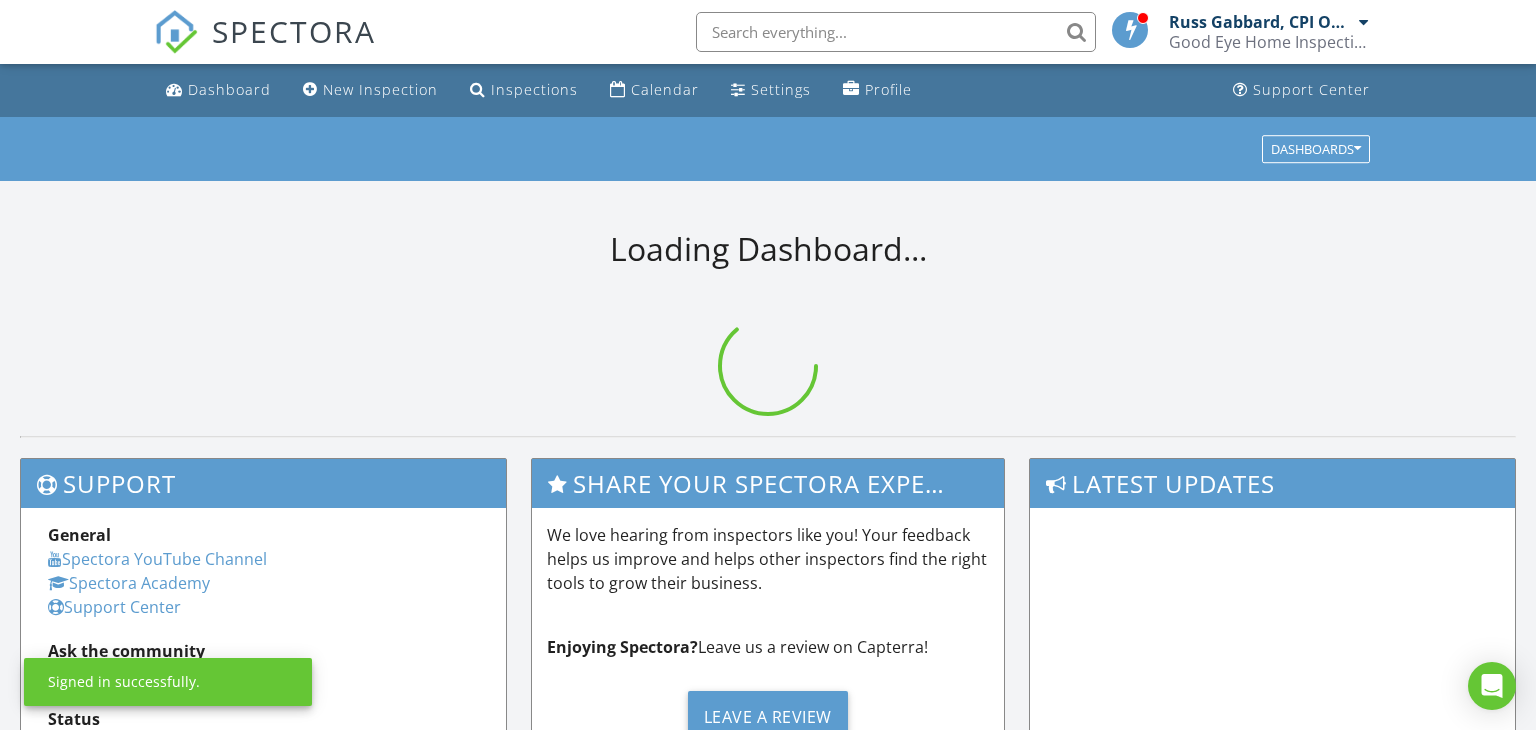 scroll, scrollTop: 0, scrollLeft: 0, axis: both 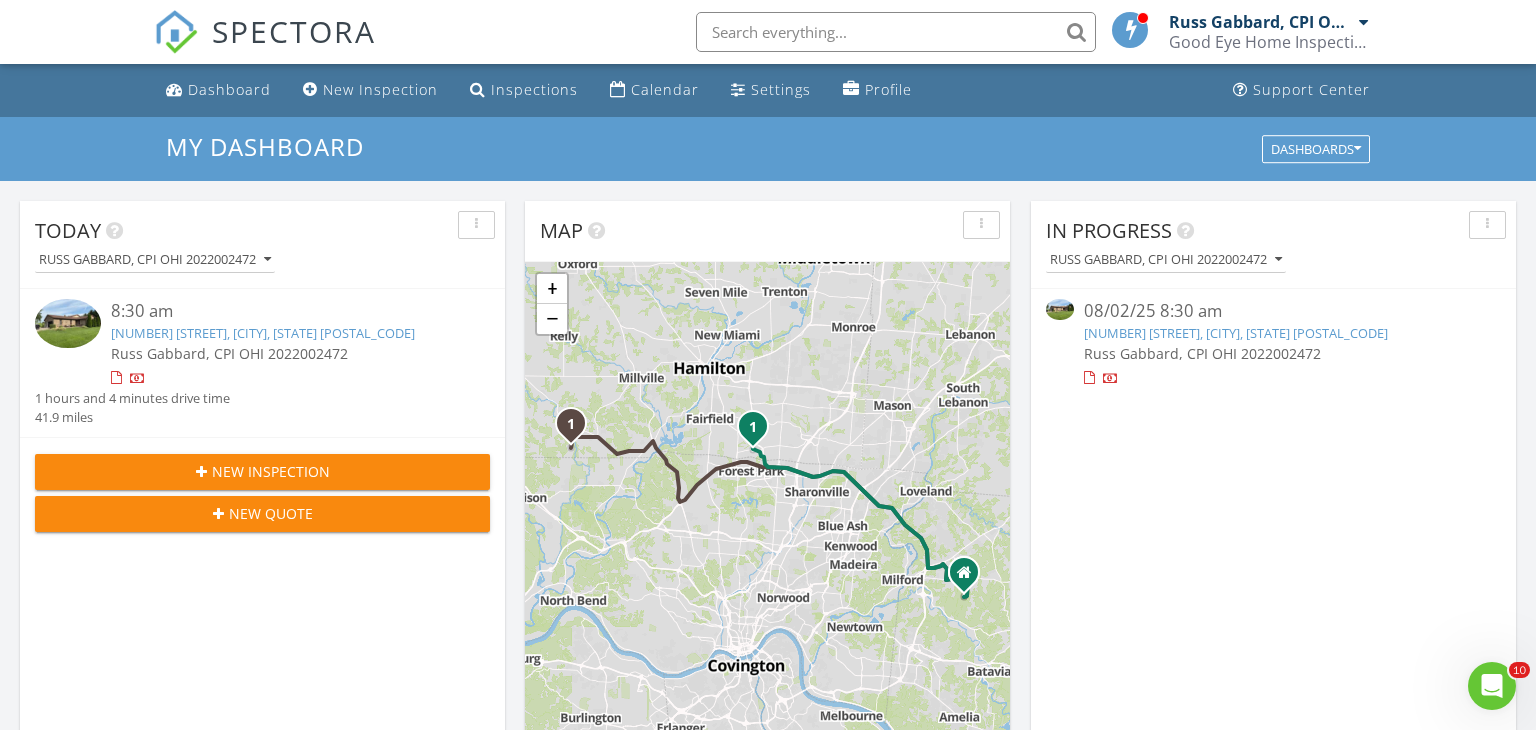 click on "[NUMBER] [STREET], [CITY], [STATE] [POSTAL_CODE]" at bounding box center [263, 333] 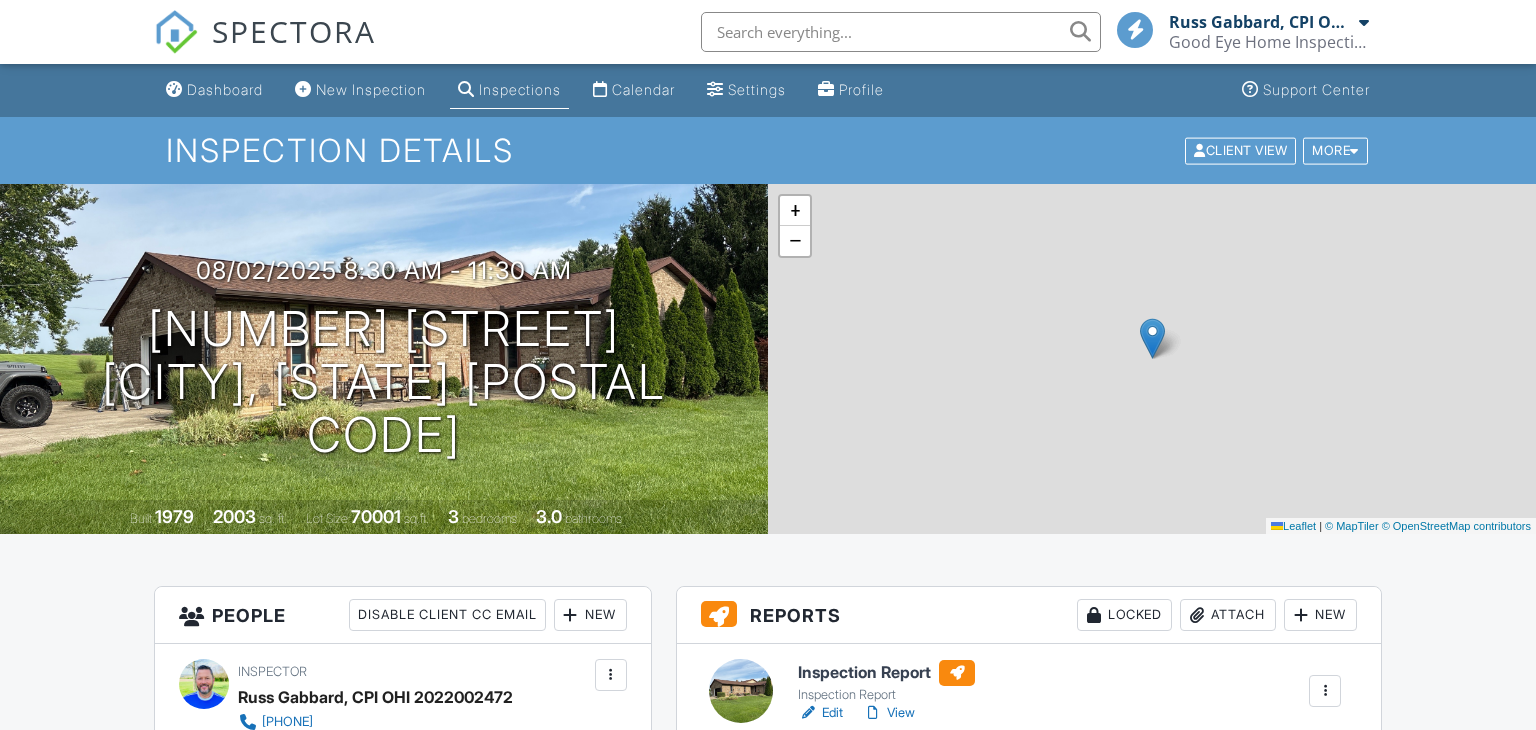 scroll, scrollTop: 0, scrollLeft: 0, axis: both 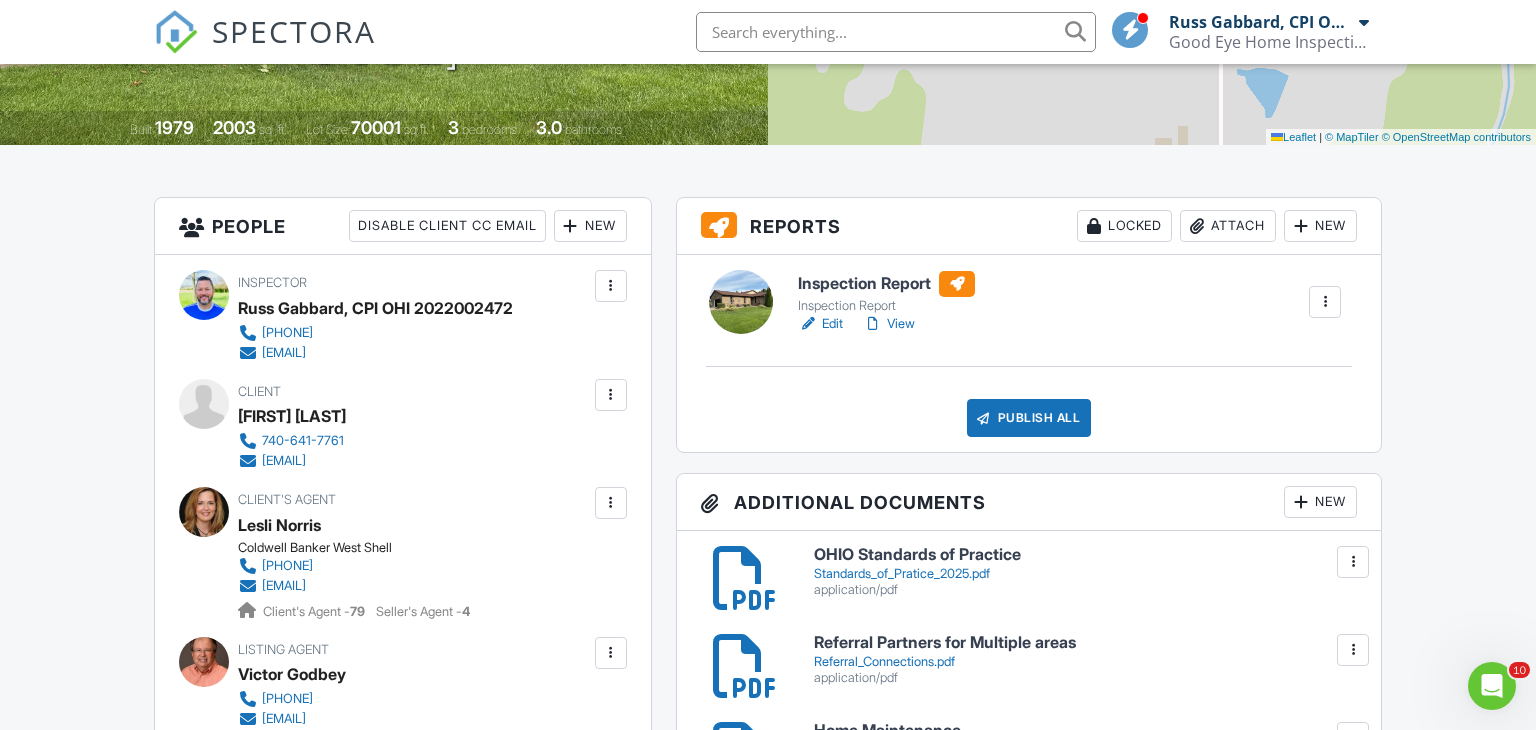 click on "View" at bounding box center [889, 324] 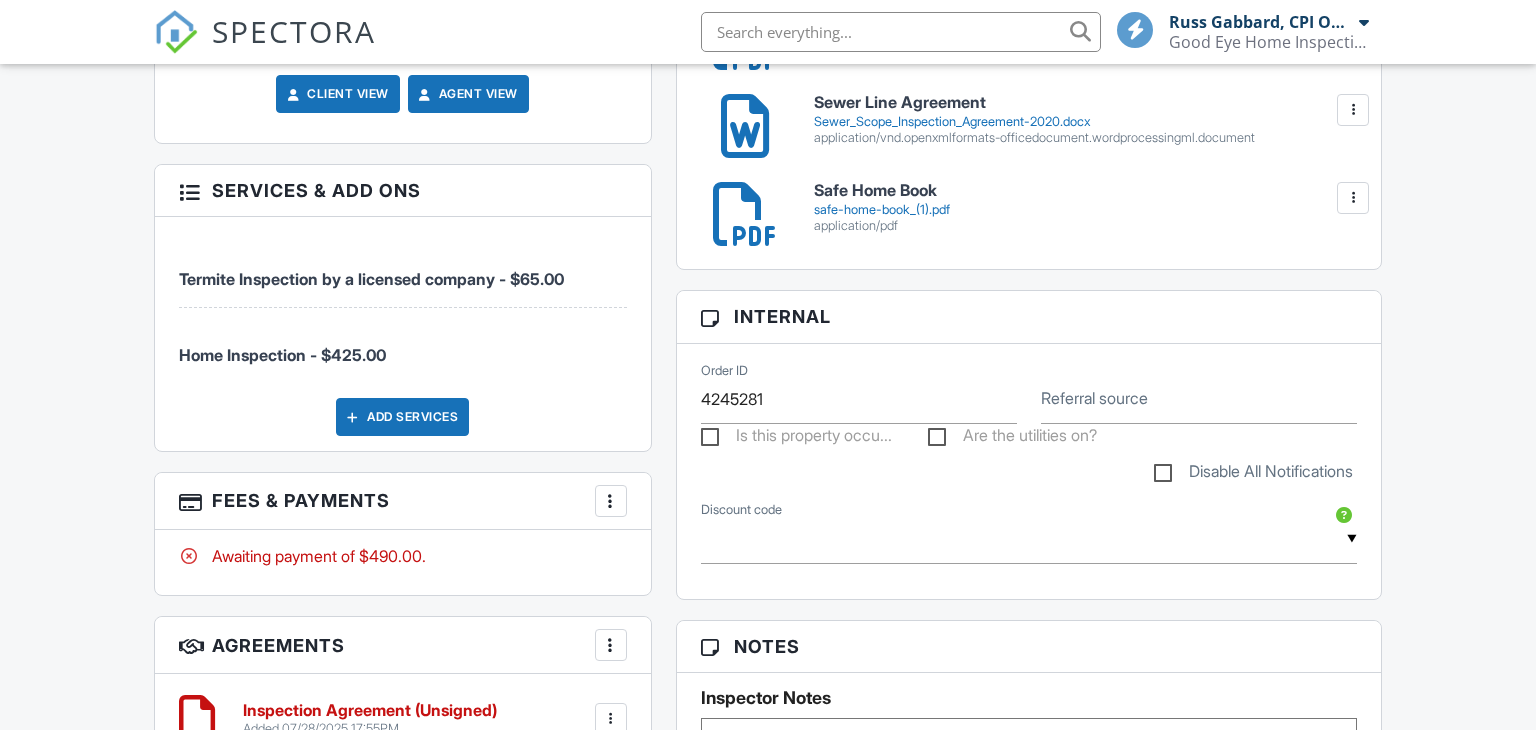 scroll, scrollTop: 1218, scrollLeft: 0, axis: vertical 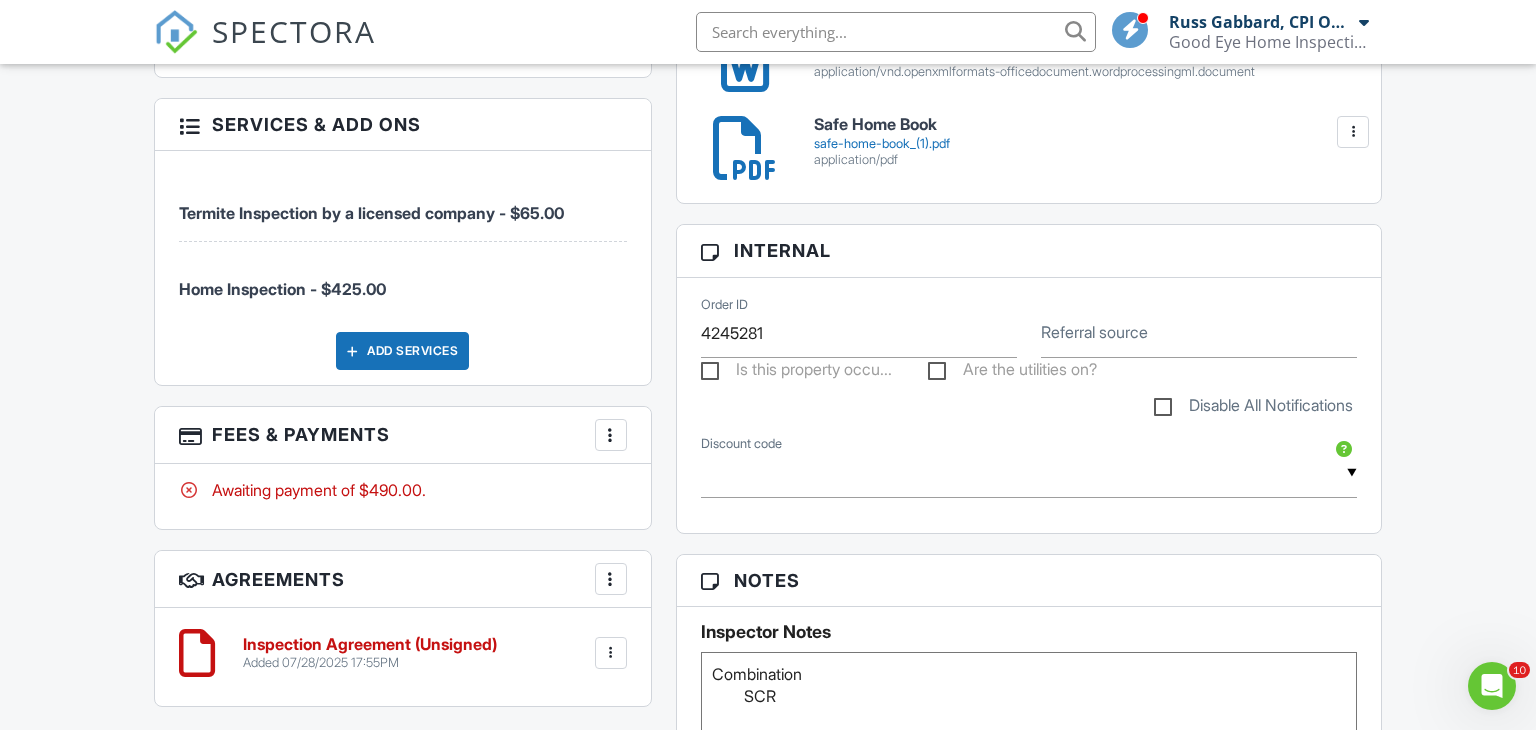 click on "Add Services" at bounding box center [402, 351] 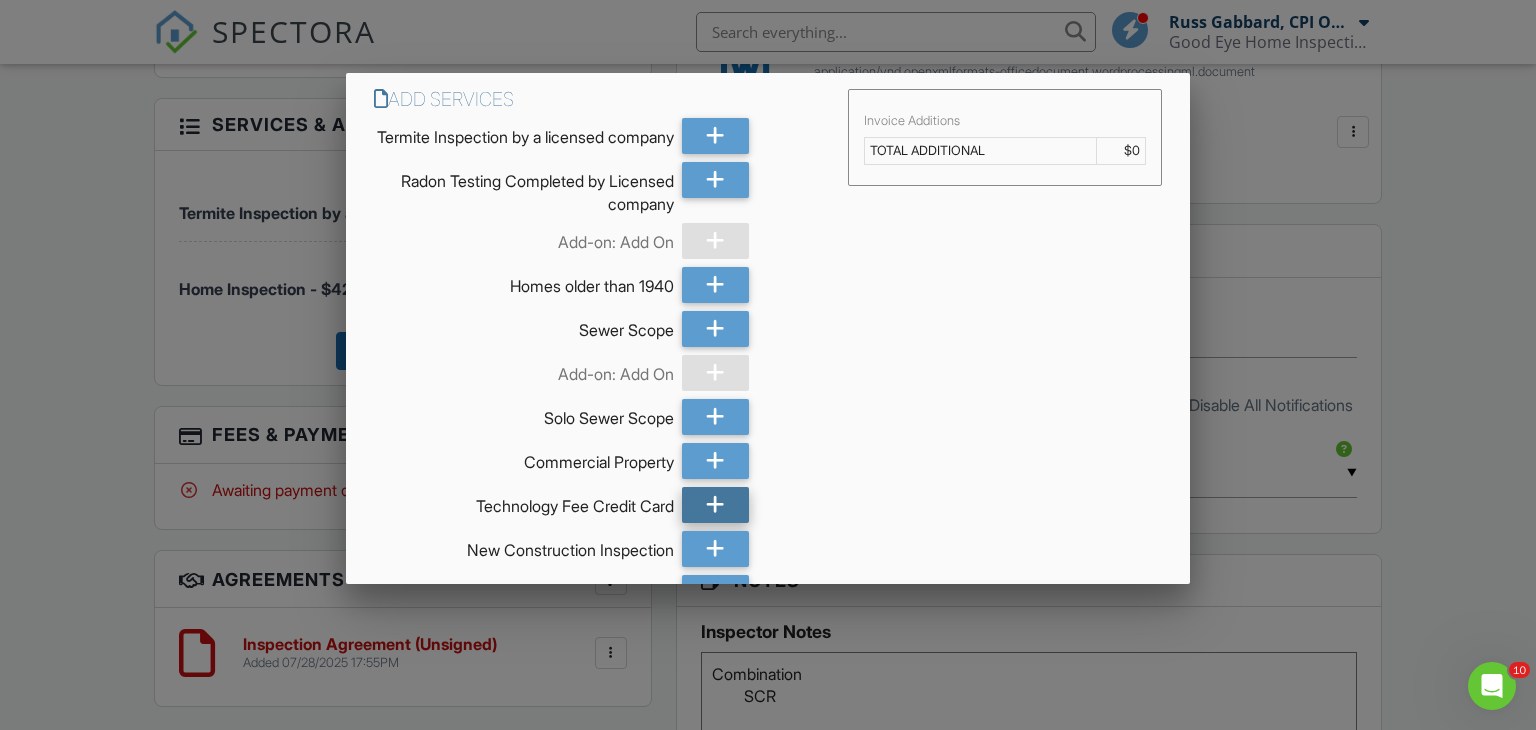 click at bounding box center (715, 505) 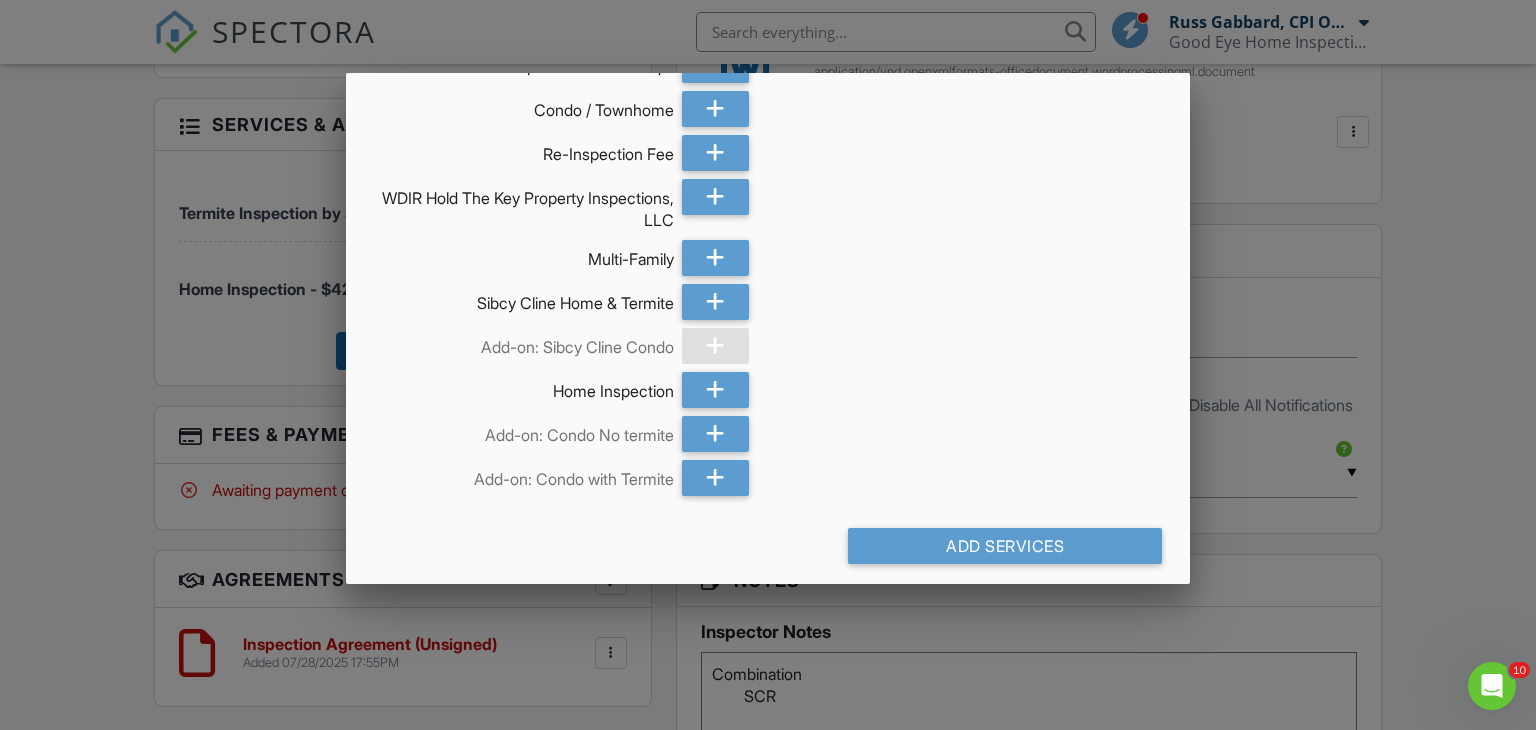 scroll, scrollTop: 900, scrollLeft: 0, axis: vertical 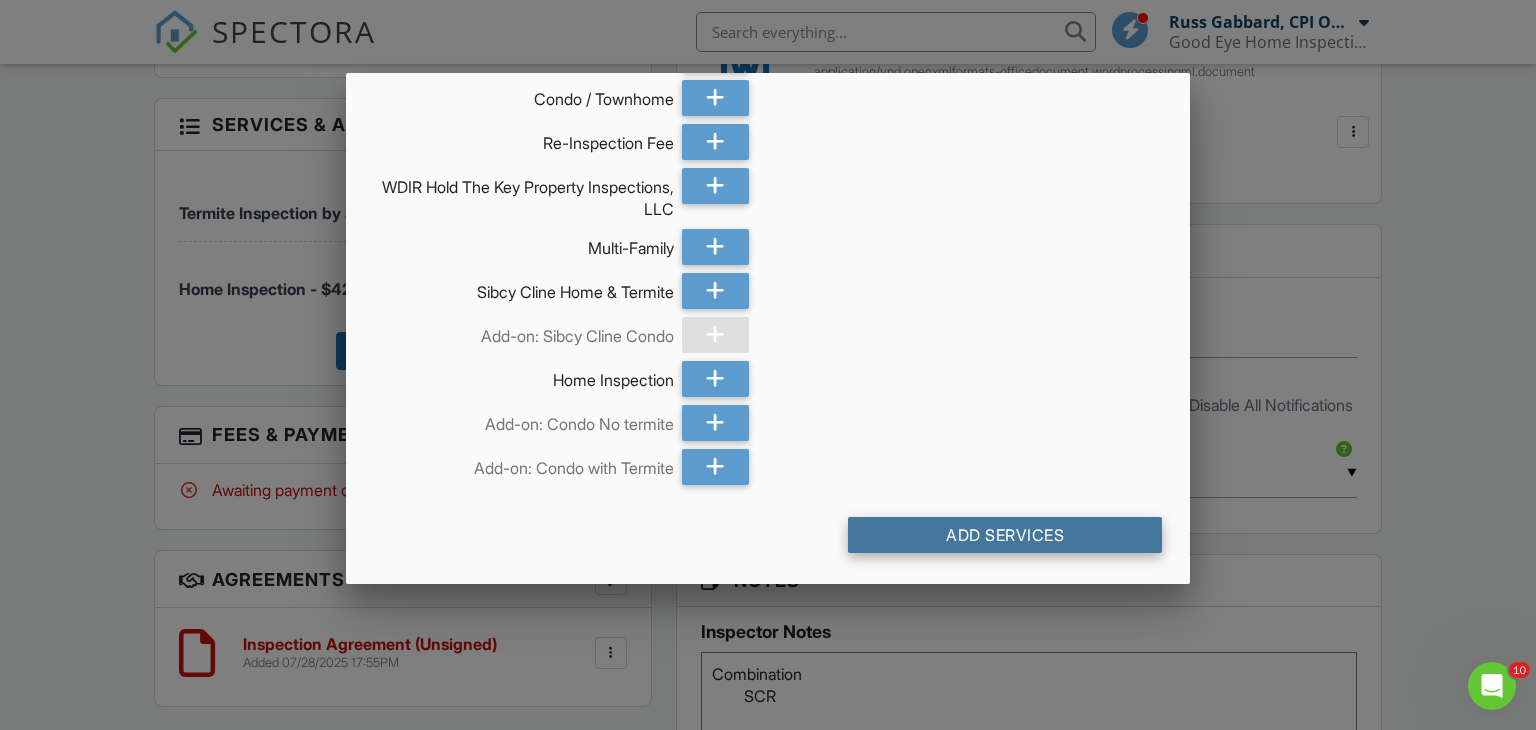 click on "Add Services" at bounding box center [1005, 535] 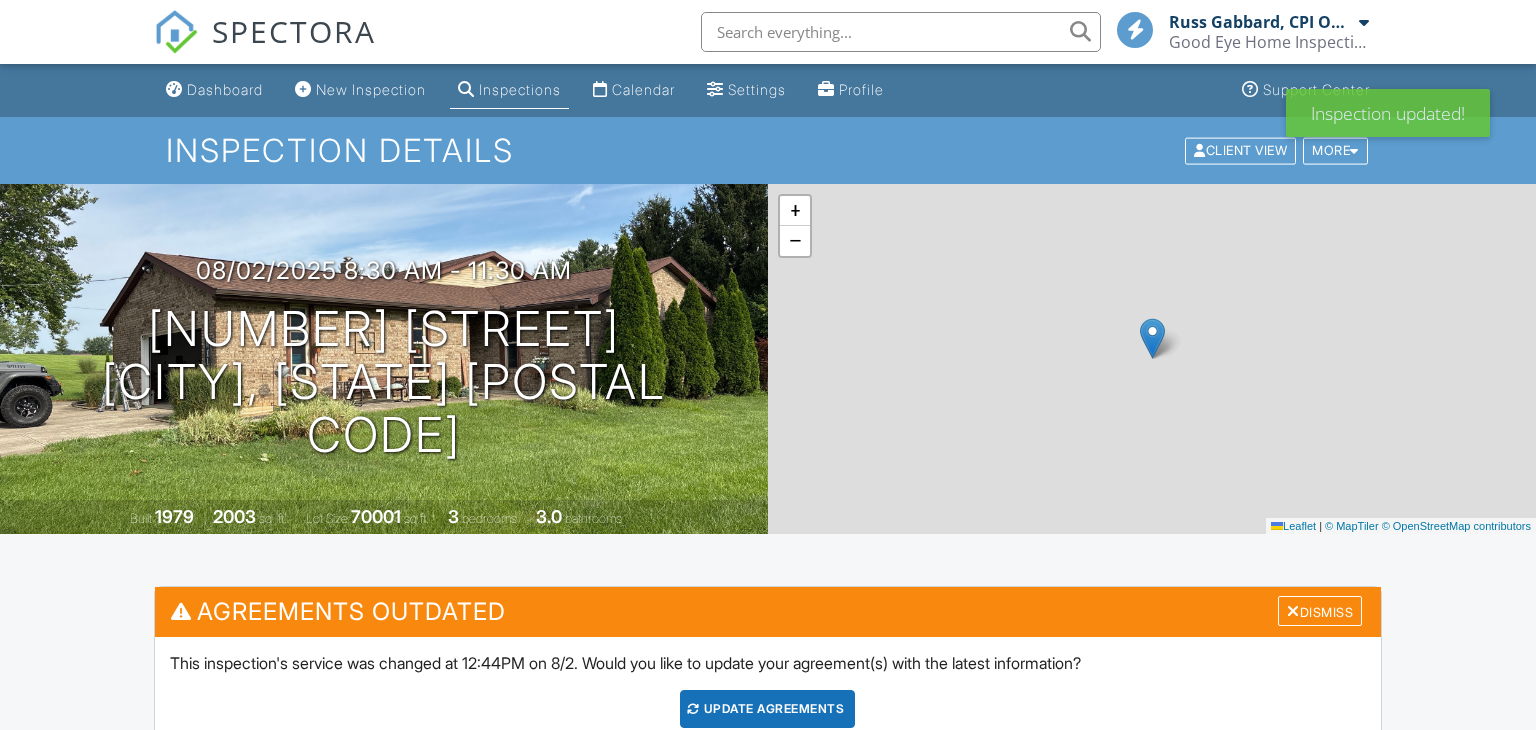 scroll, scrollTop: 0, scrollLeft: 0, axis: both 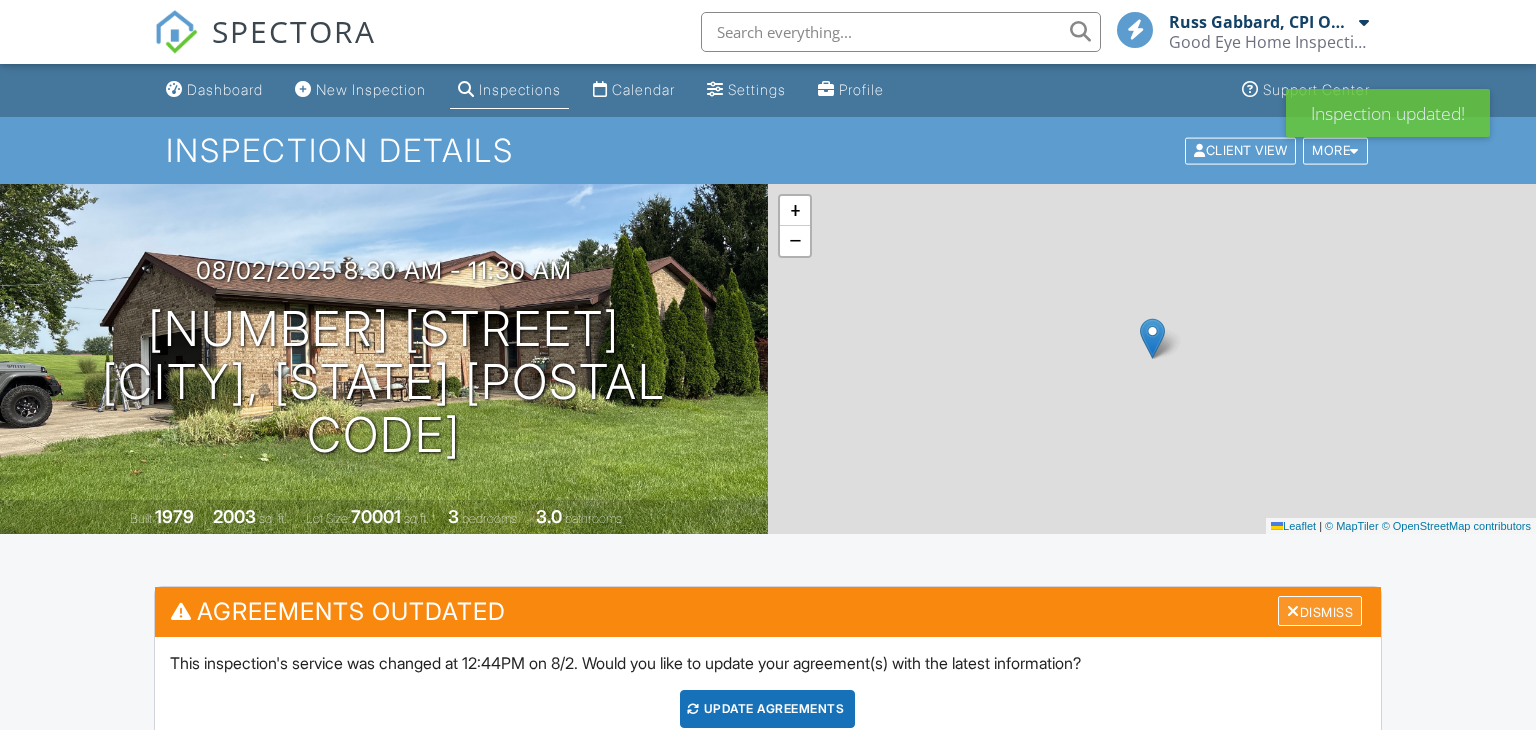 click on "Dismiss" at bounding box center (1320, 611) 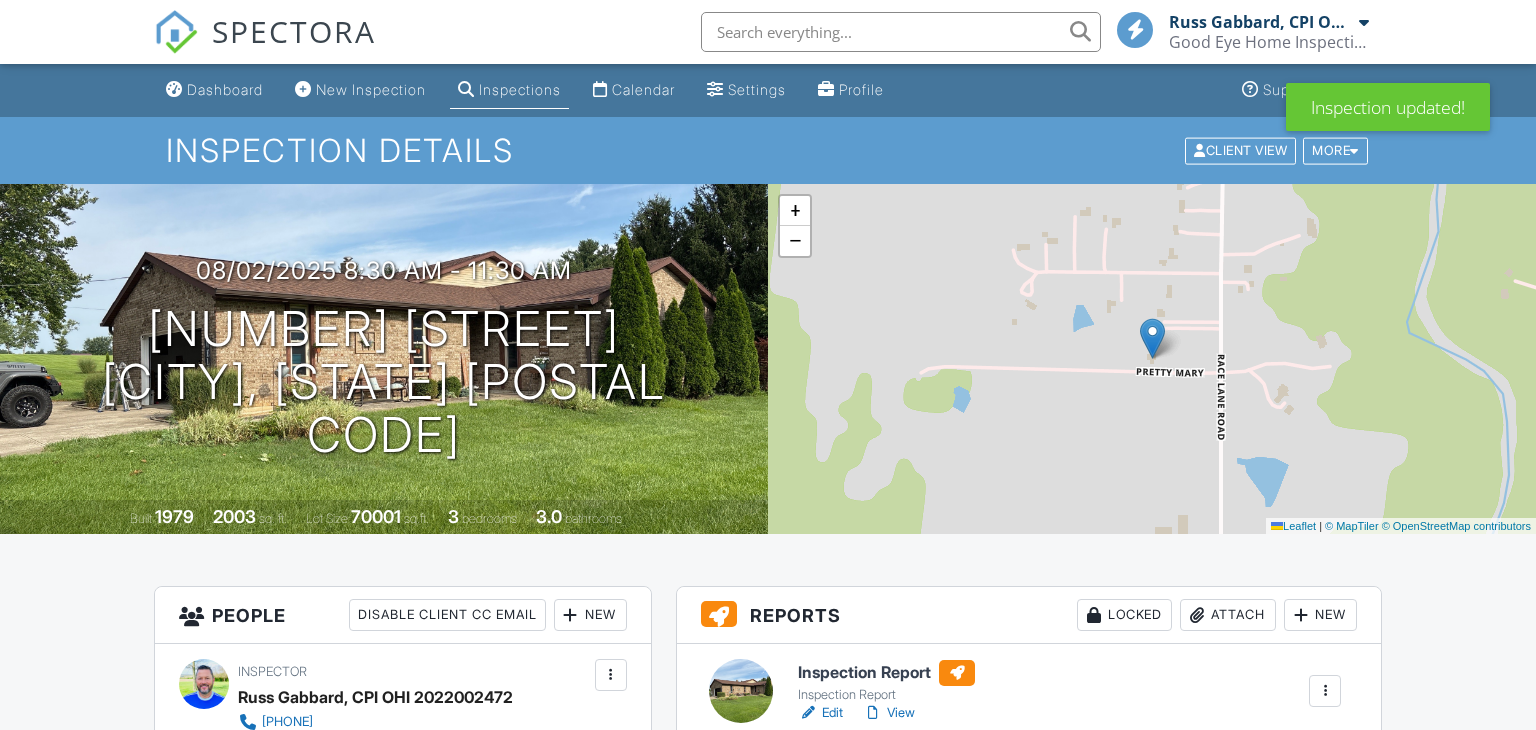 scroll, scrollTop: 0, scrollLeft: 0, axis: both 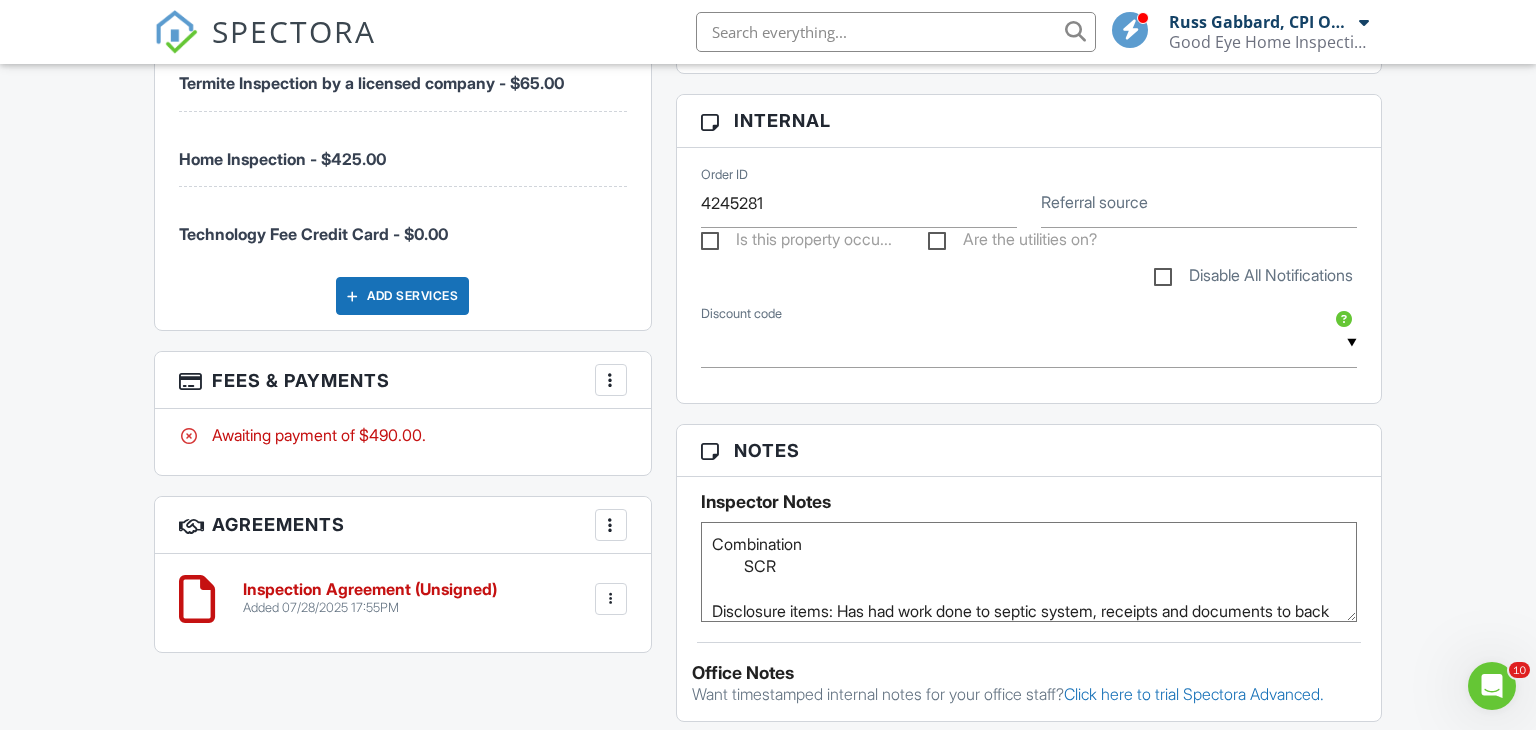 click at bounding box center [611, 380] 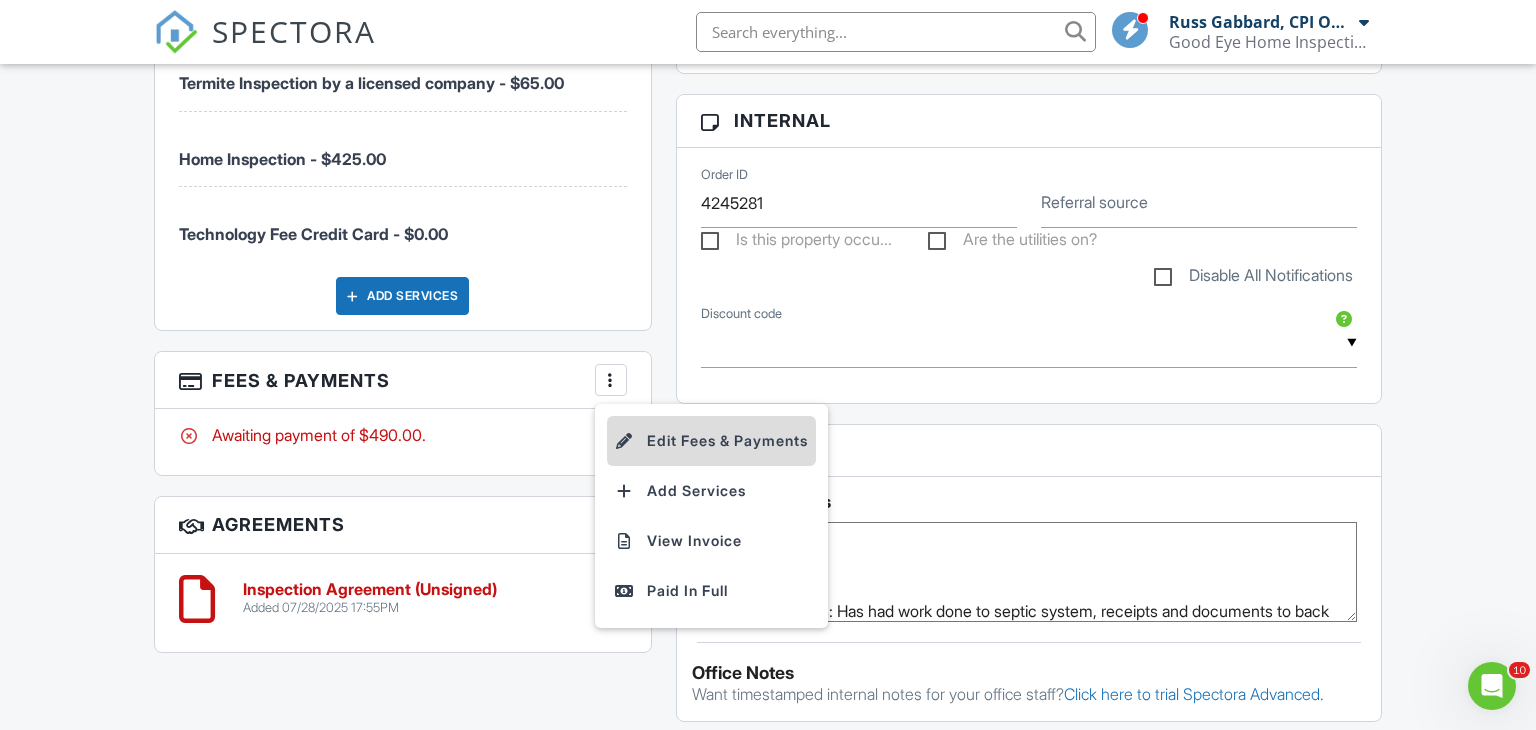 click on "Edit Fees & Payments" at bounding box center (711, 441) 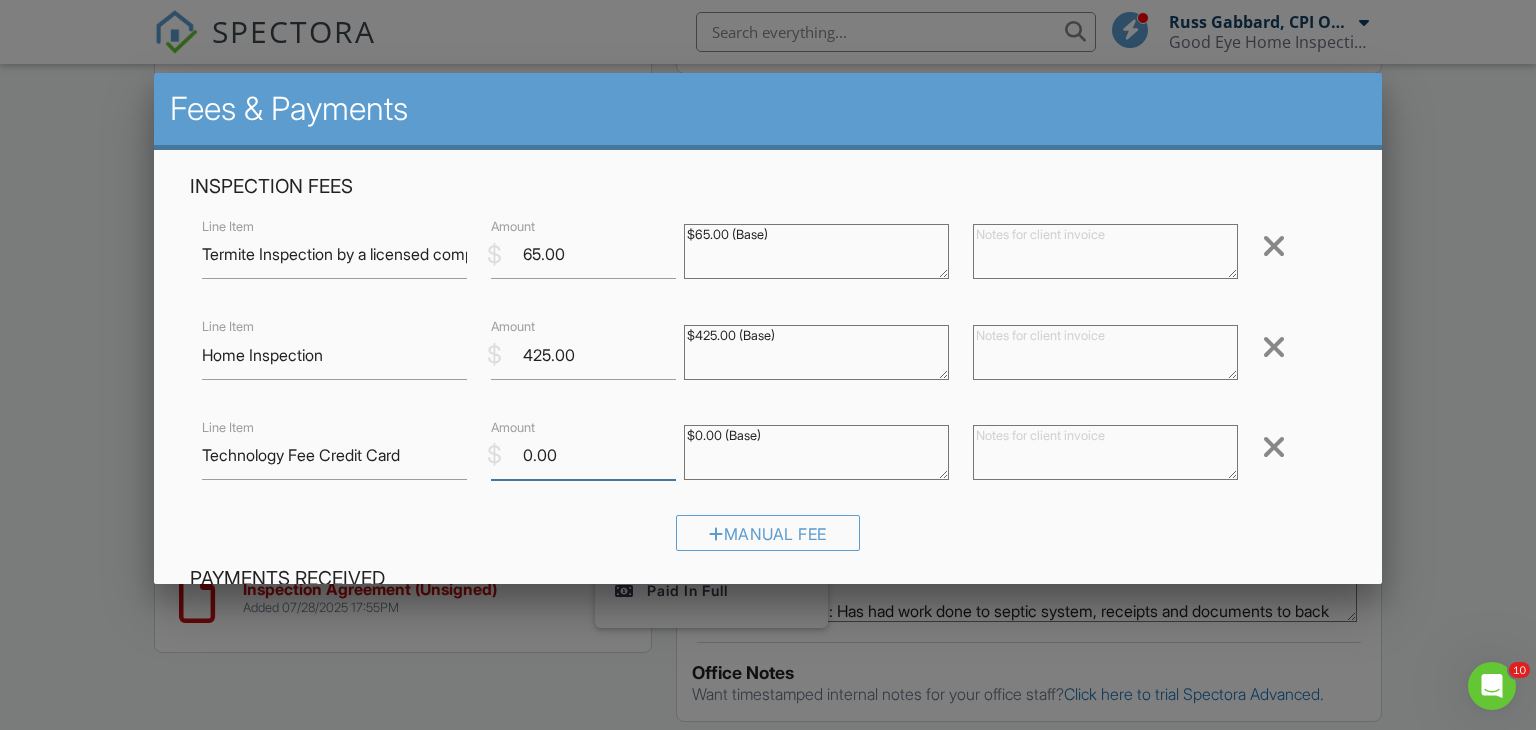 click on "0.00" at bounding box center (583, 455) 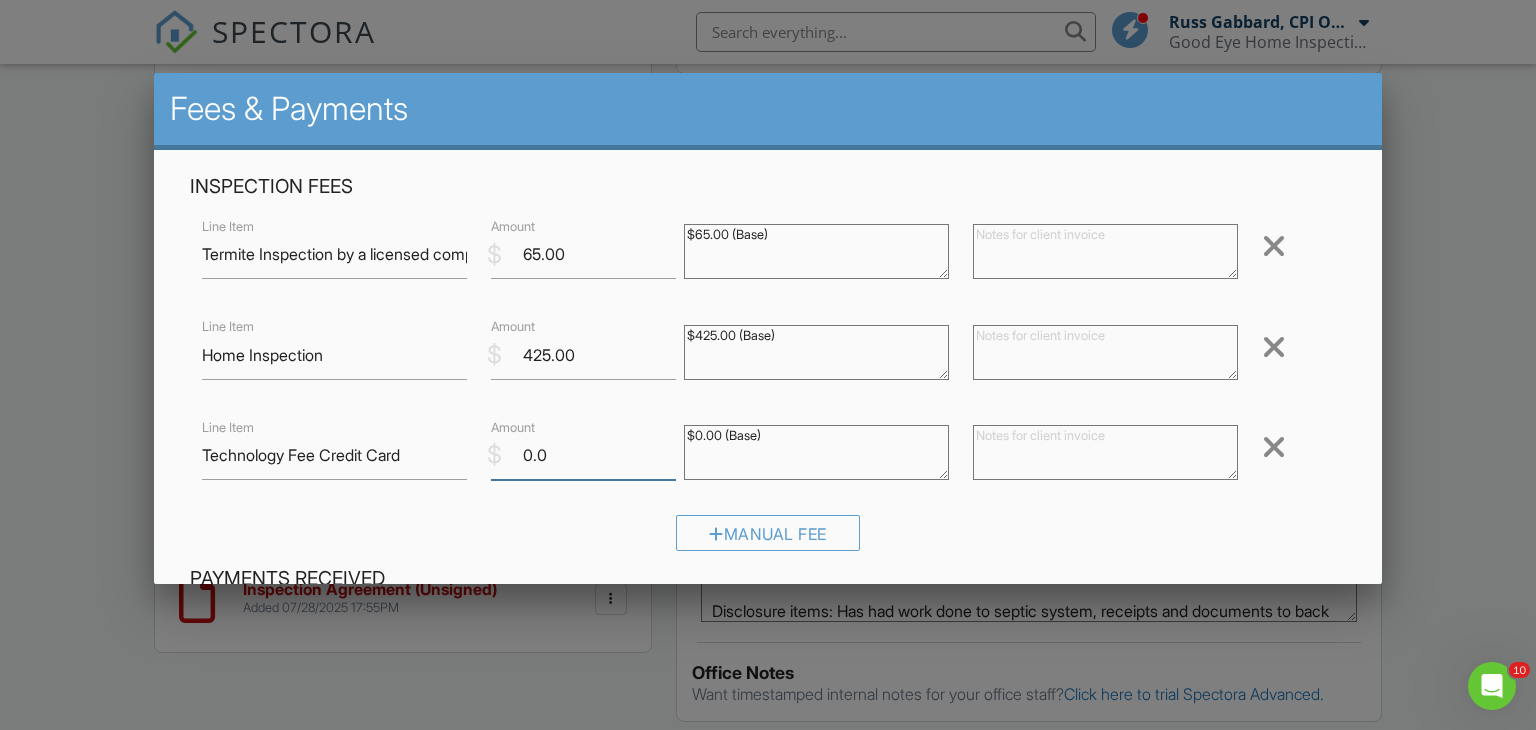 type on "0" 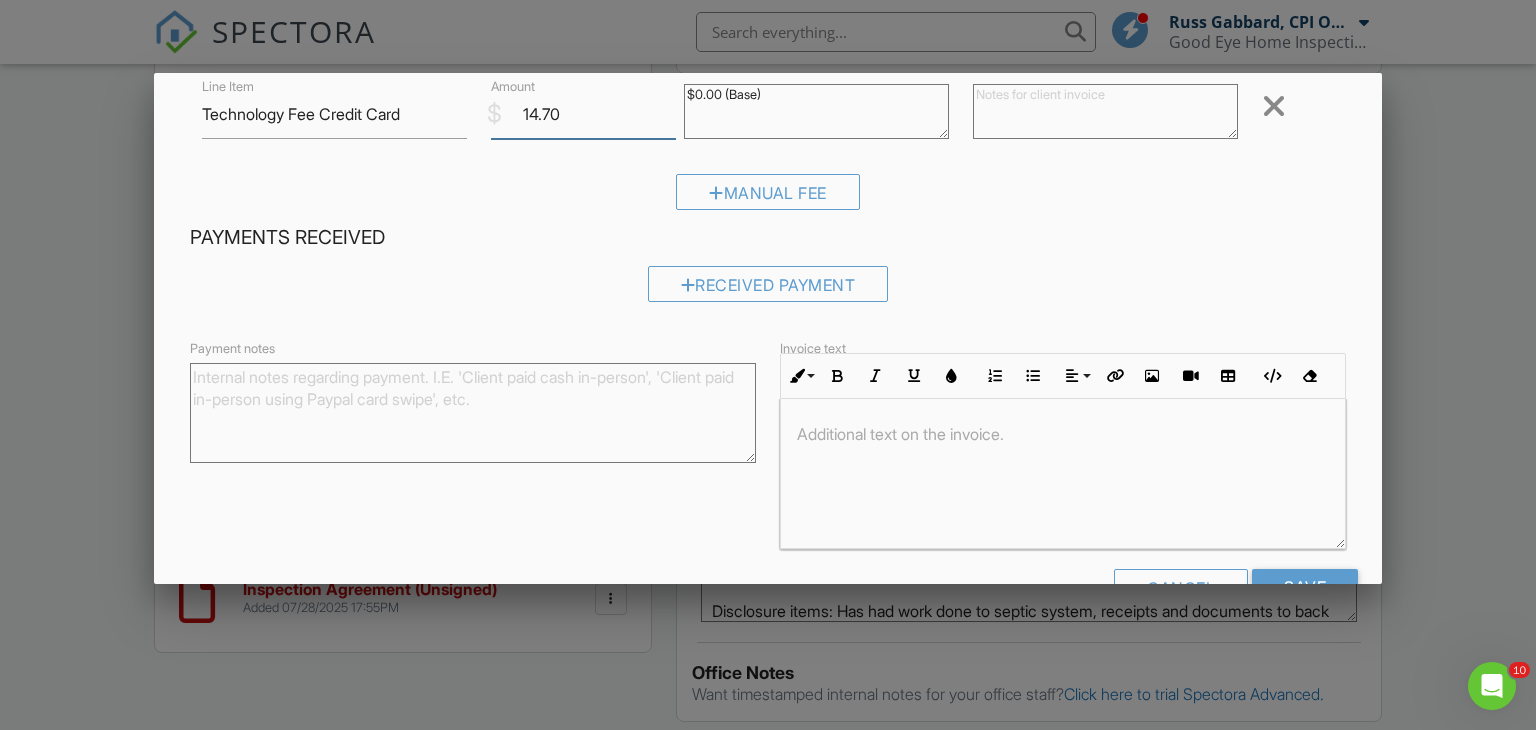 scroll, scrollTop: 400, scrollLeft: 0, axis: vertical 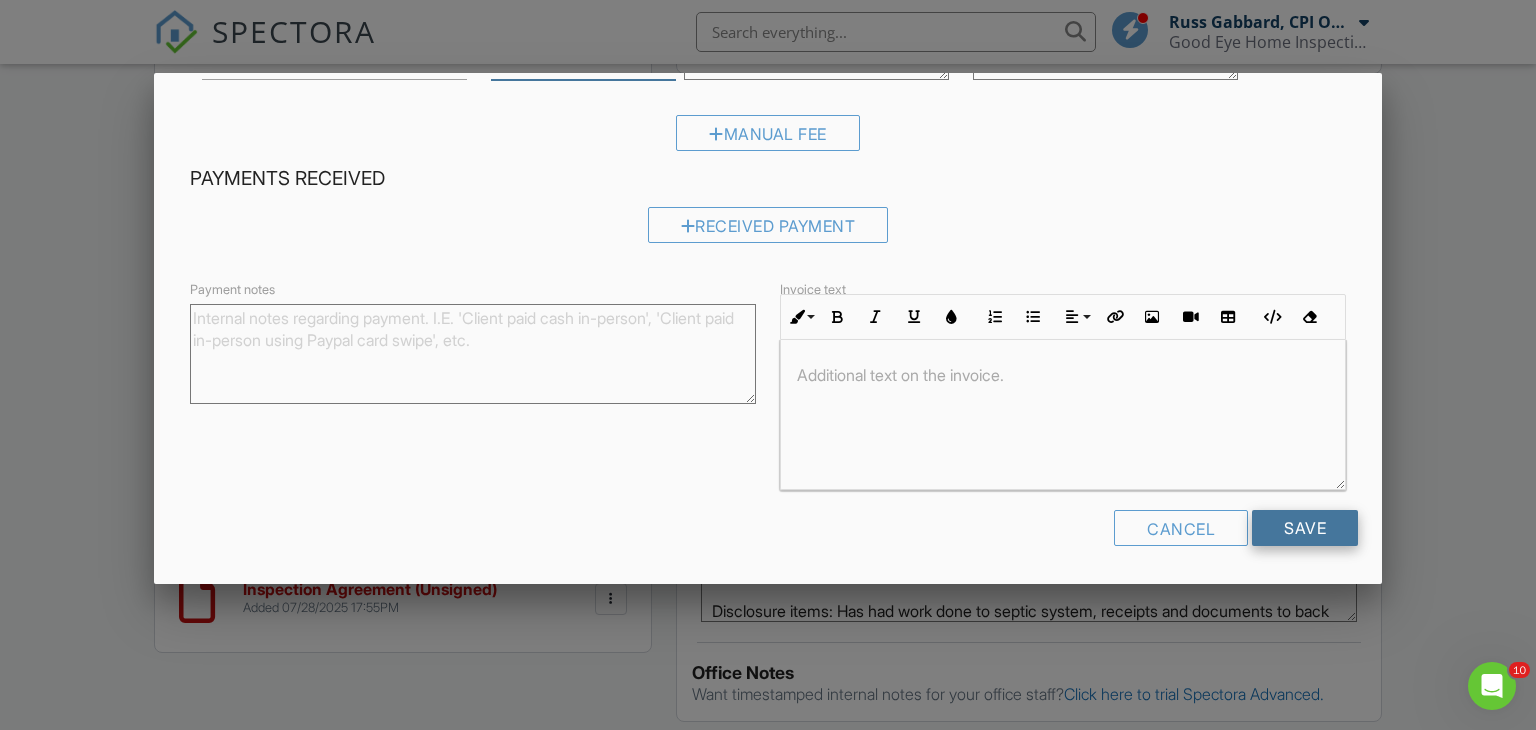 type on "14.70" 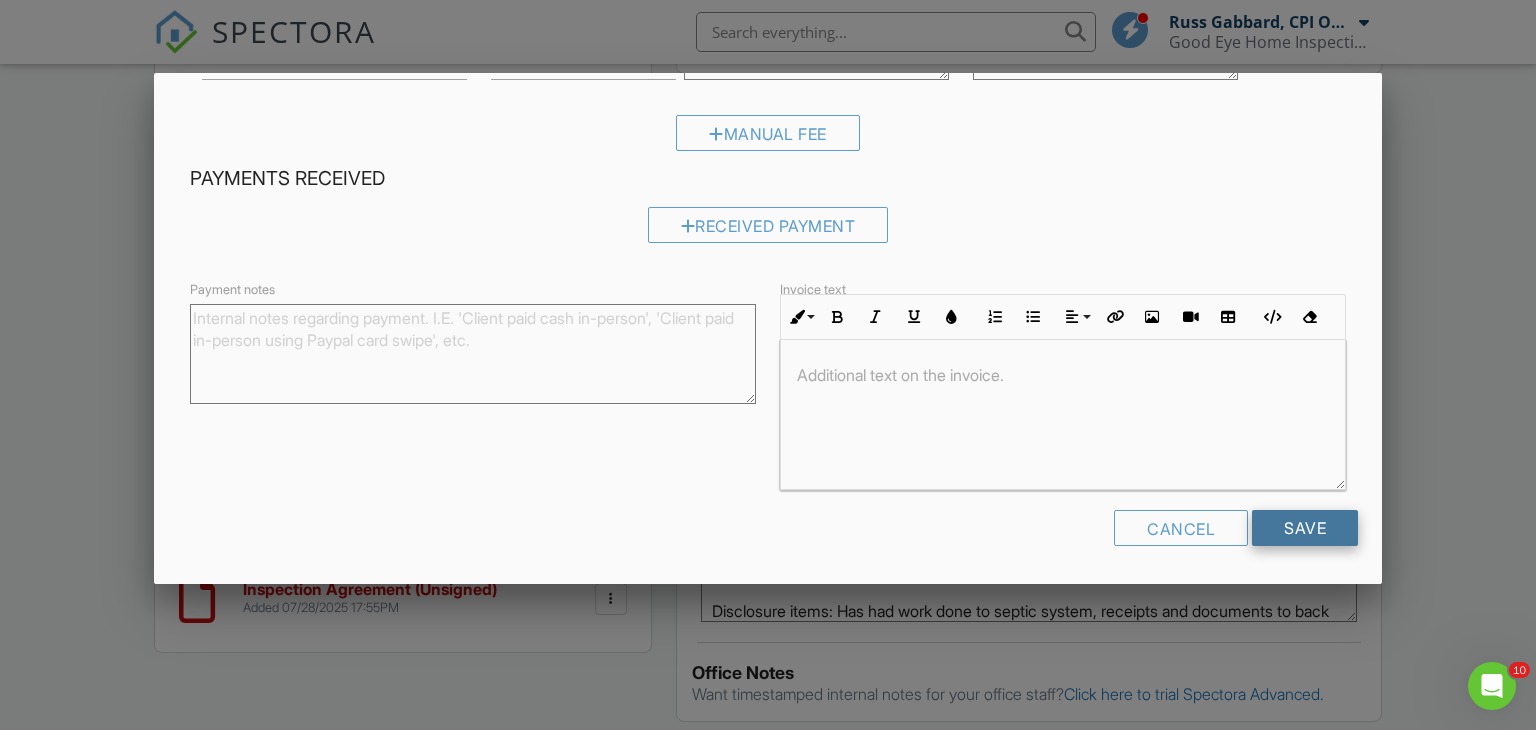click on "Save" at bounding box center (1305, 528) 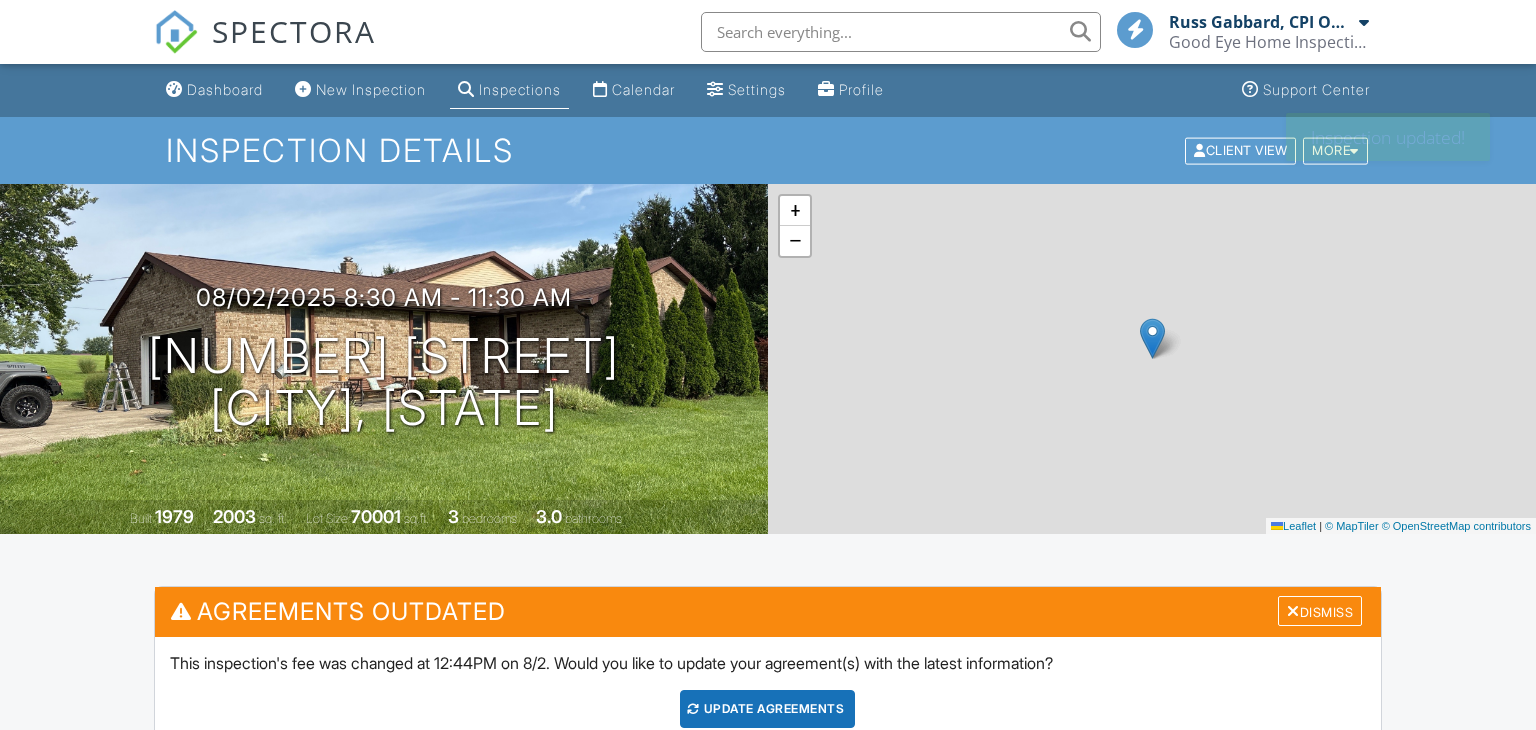 scroll, scrollTop: 0, scrollLeft: 0, axis: both 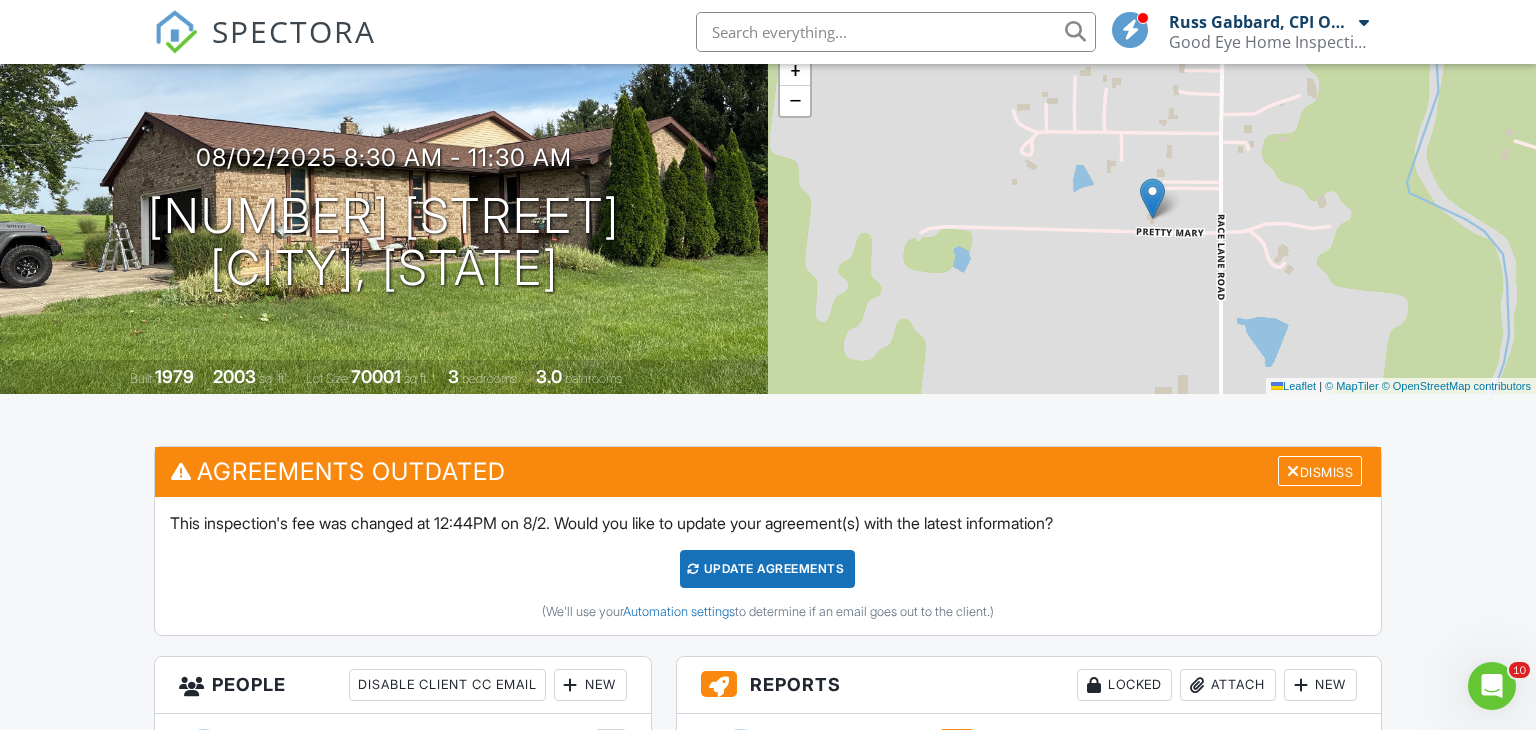 click on "Update Agreements" at bounding box center (767, 569) 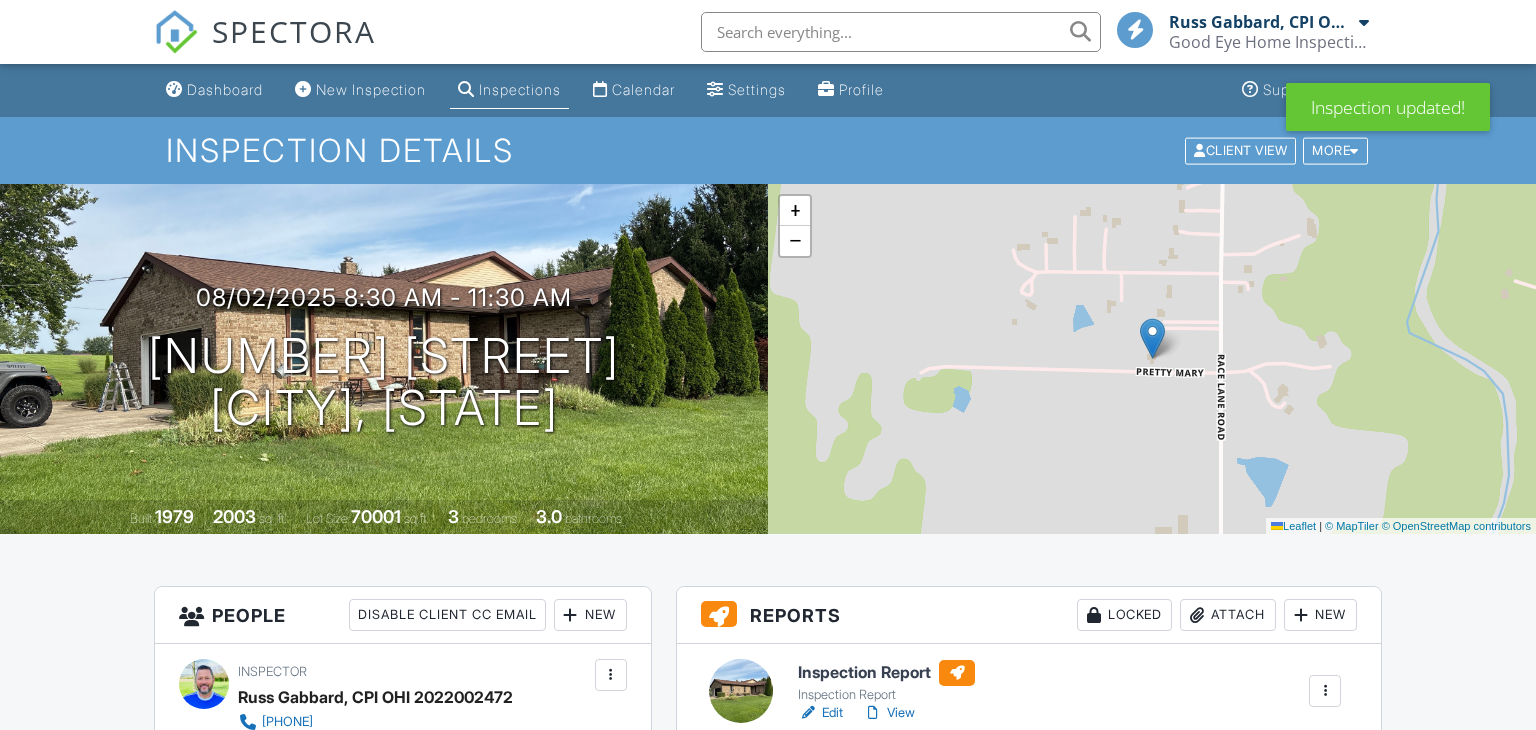 scroll, scrollTop: 553, scrollLeft: 0, axis: vertical 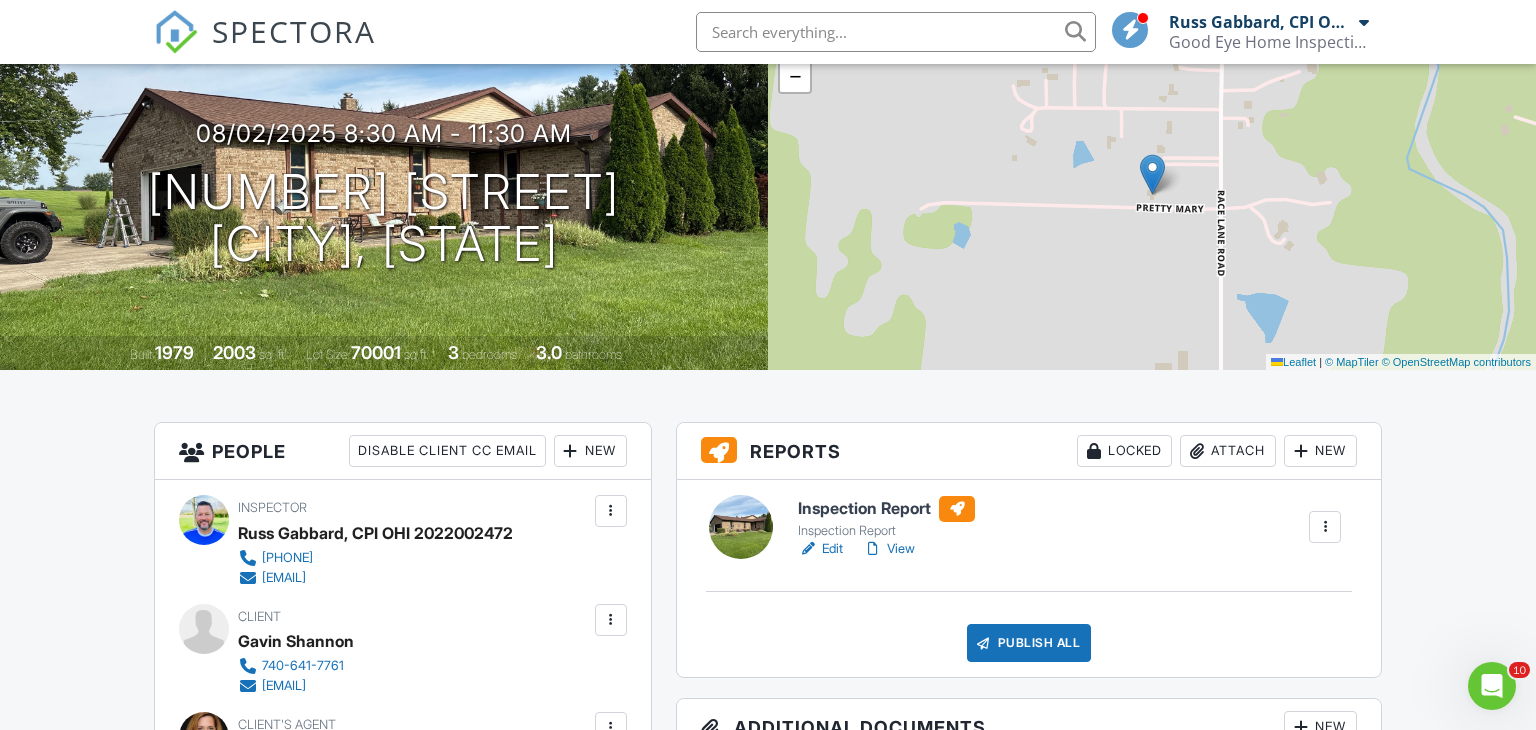 click on "View" at bounding box center [889, 549] 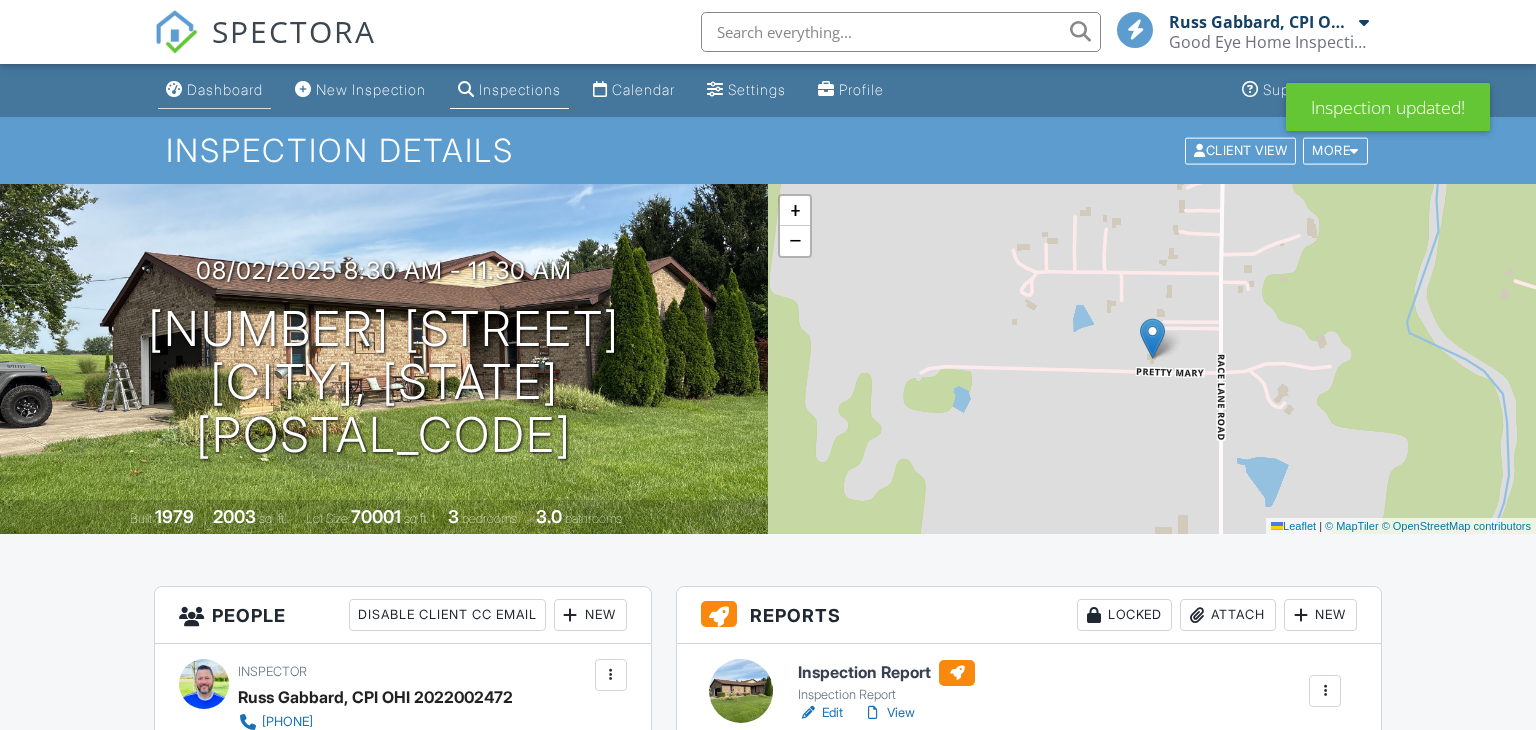 scroll, scrollTop: 0, scrollLeft: 0, axis: both 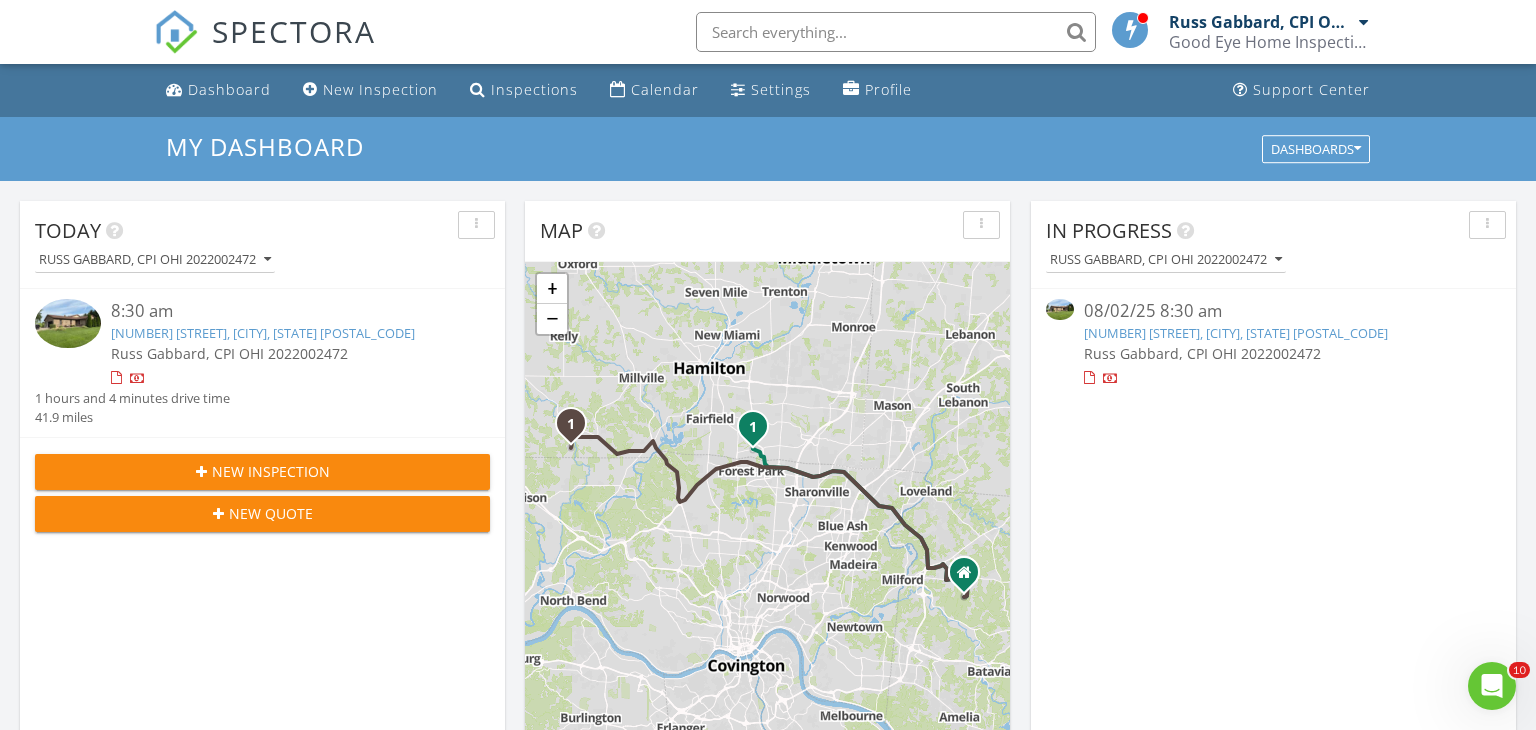 click on "[NUMBER] [STREET], [CITY], [STATE] [POSTAL_CODE]" at bounding box center [263, 333] 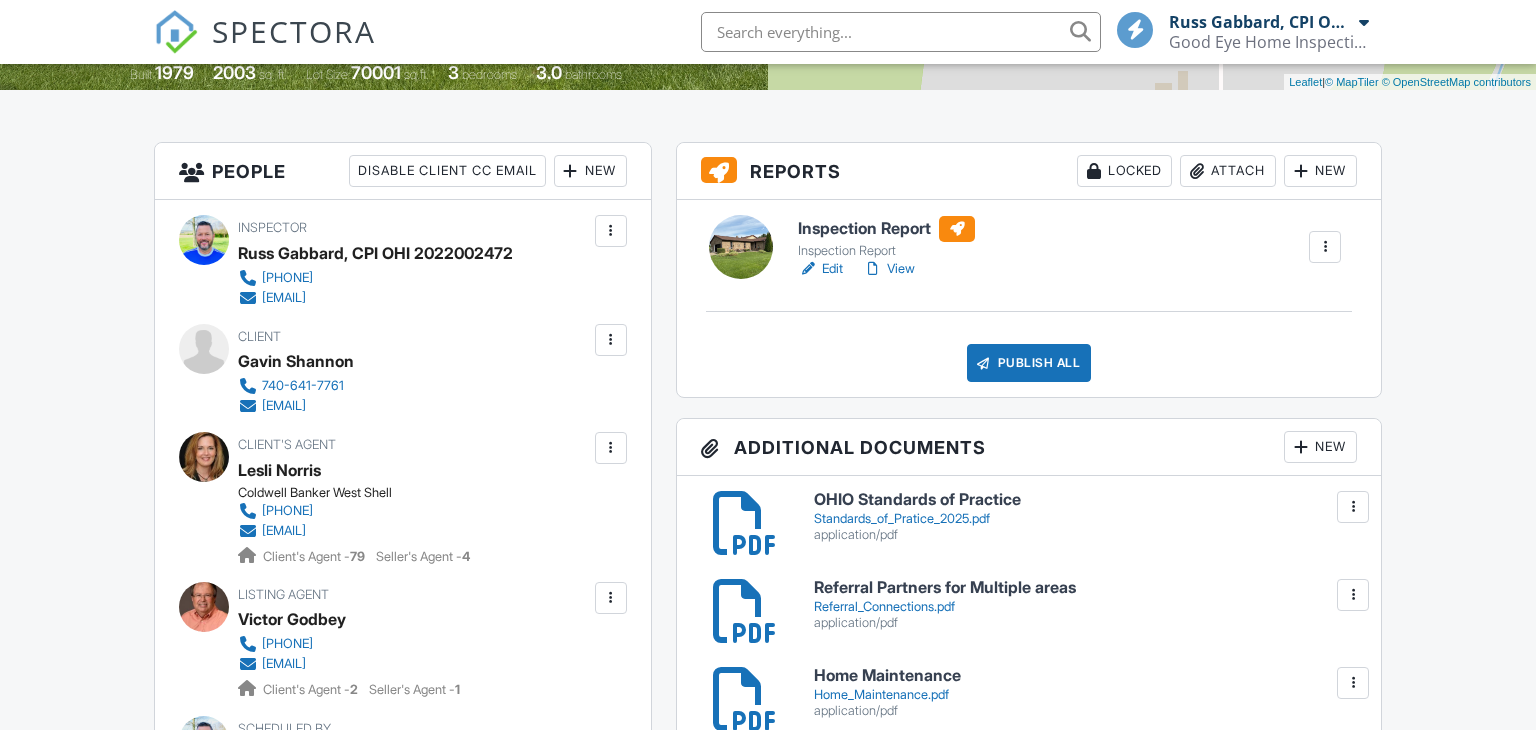 scroll, scrollTop: 444, scrollLeft: 0, axis: vertical 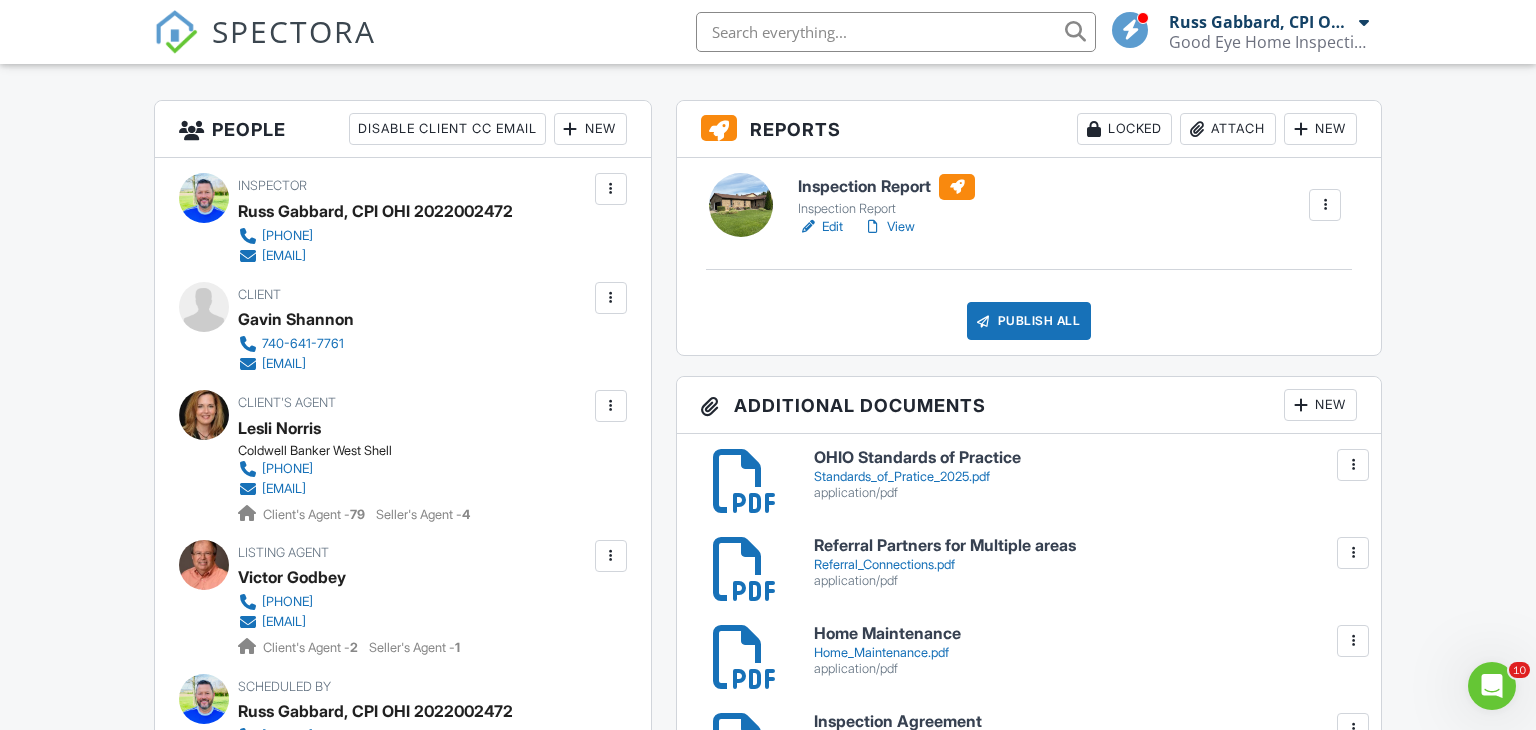 click on "View" at bounding box center (889, 227) 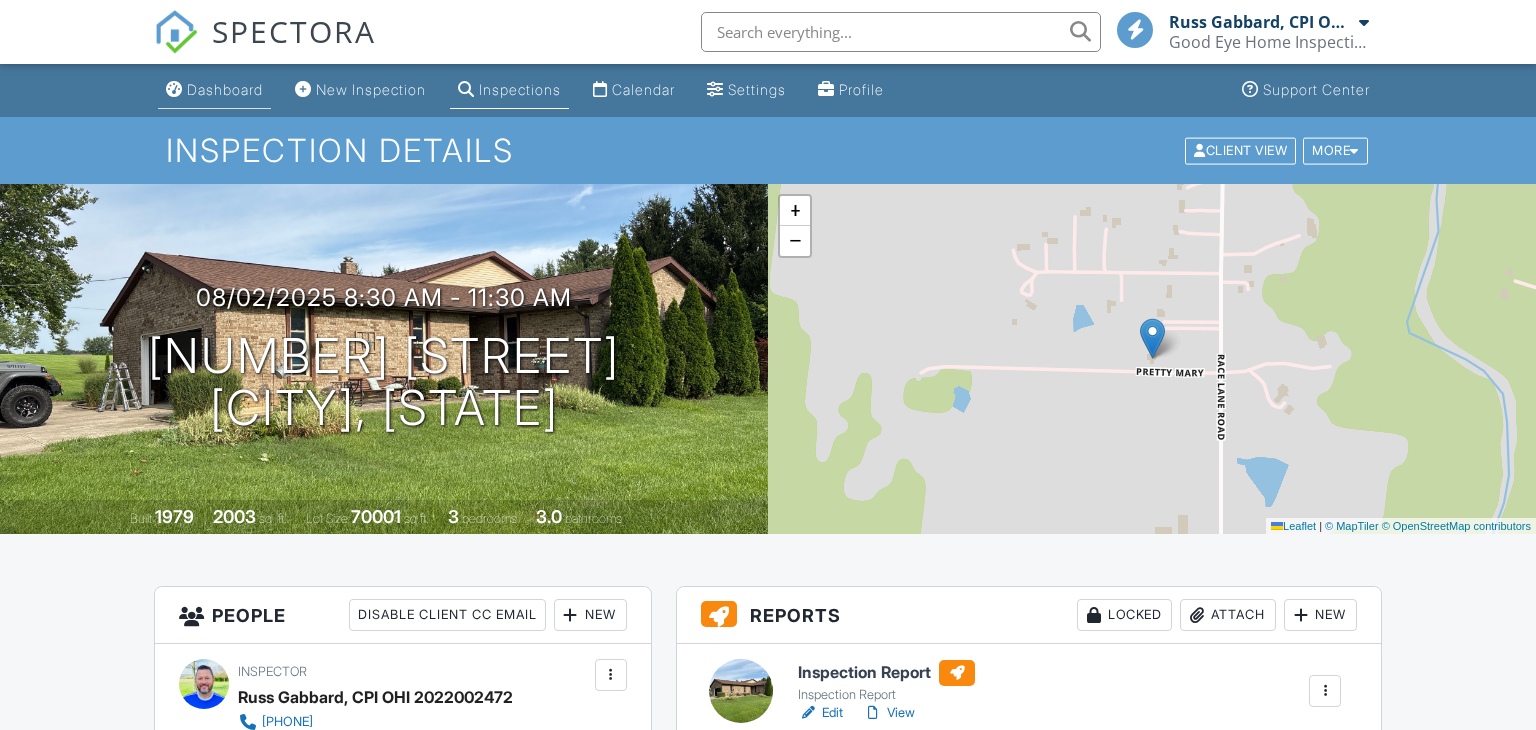 scroll, scrollTop: 0, scrollLeft: 0, axis: both 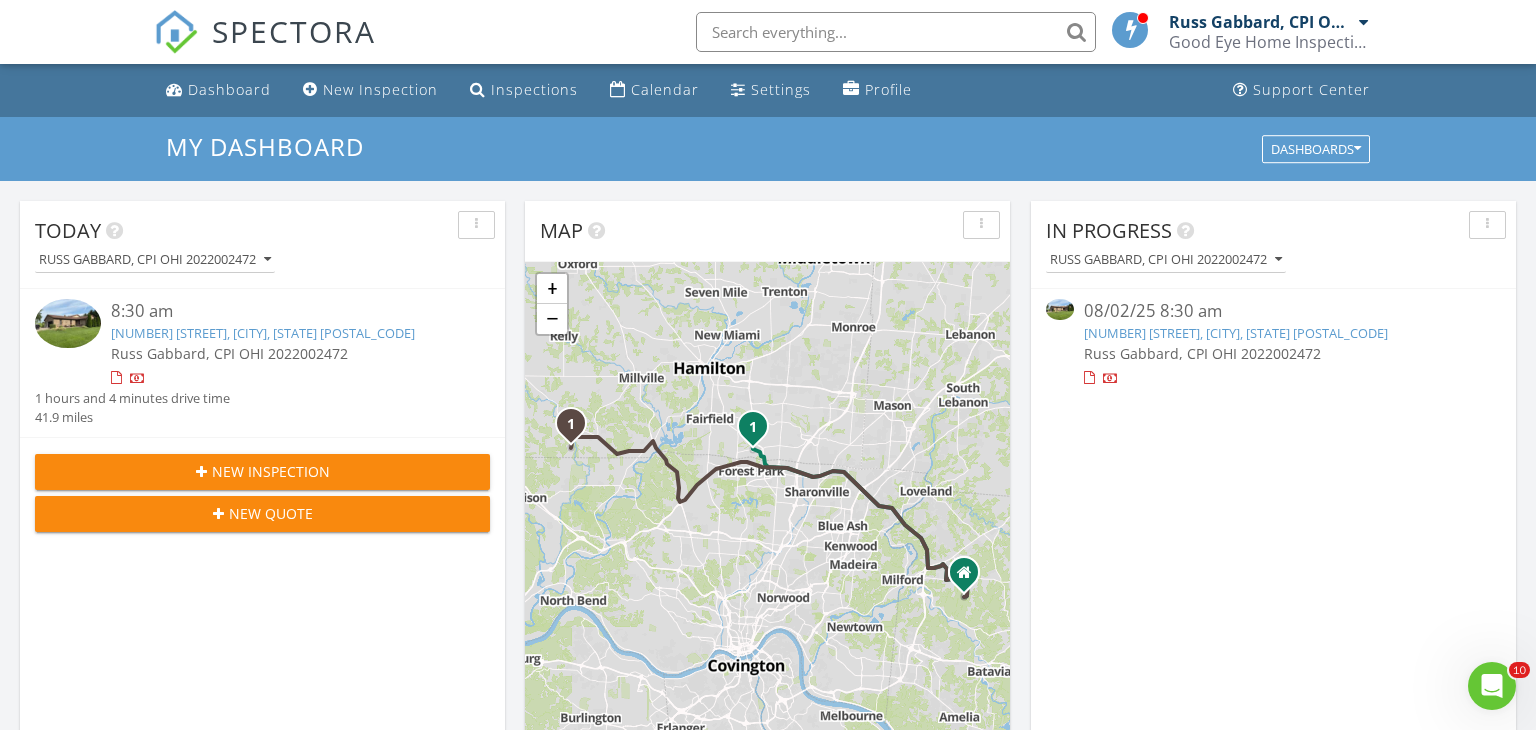 click on "4135 Race Lane Rd, Okeana, OH 45053" at bounding box center [263, 333] 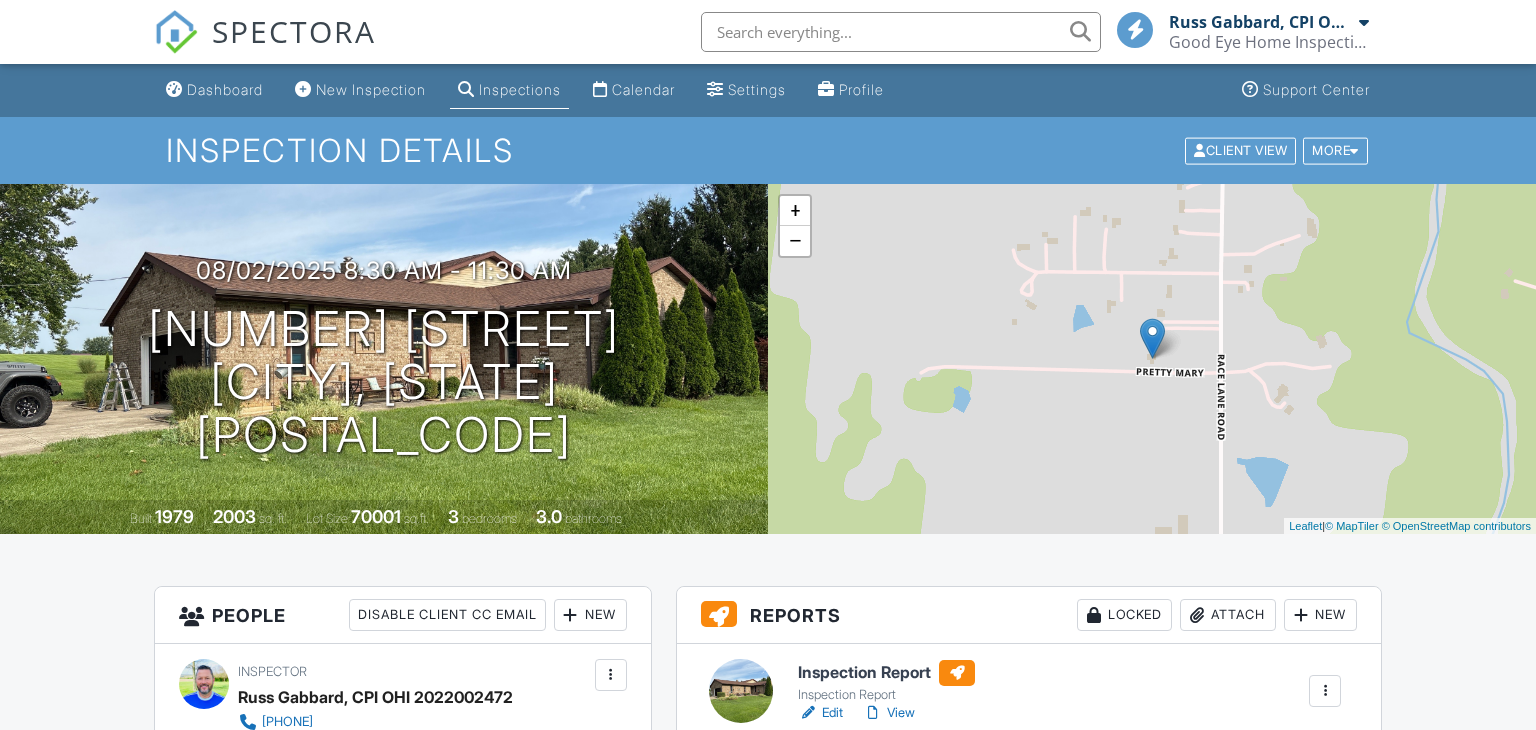 scroll, scrollTop: 0, scrollLeft: 0, axis: both 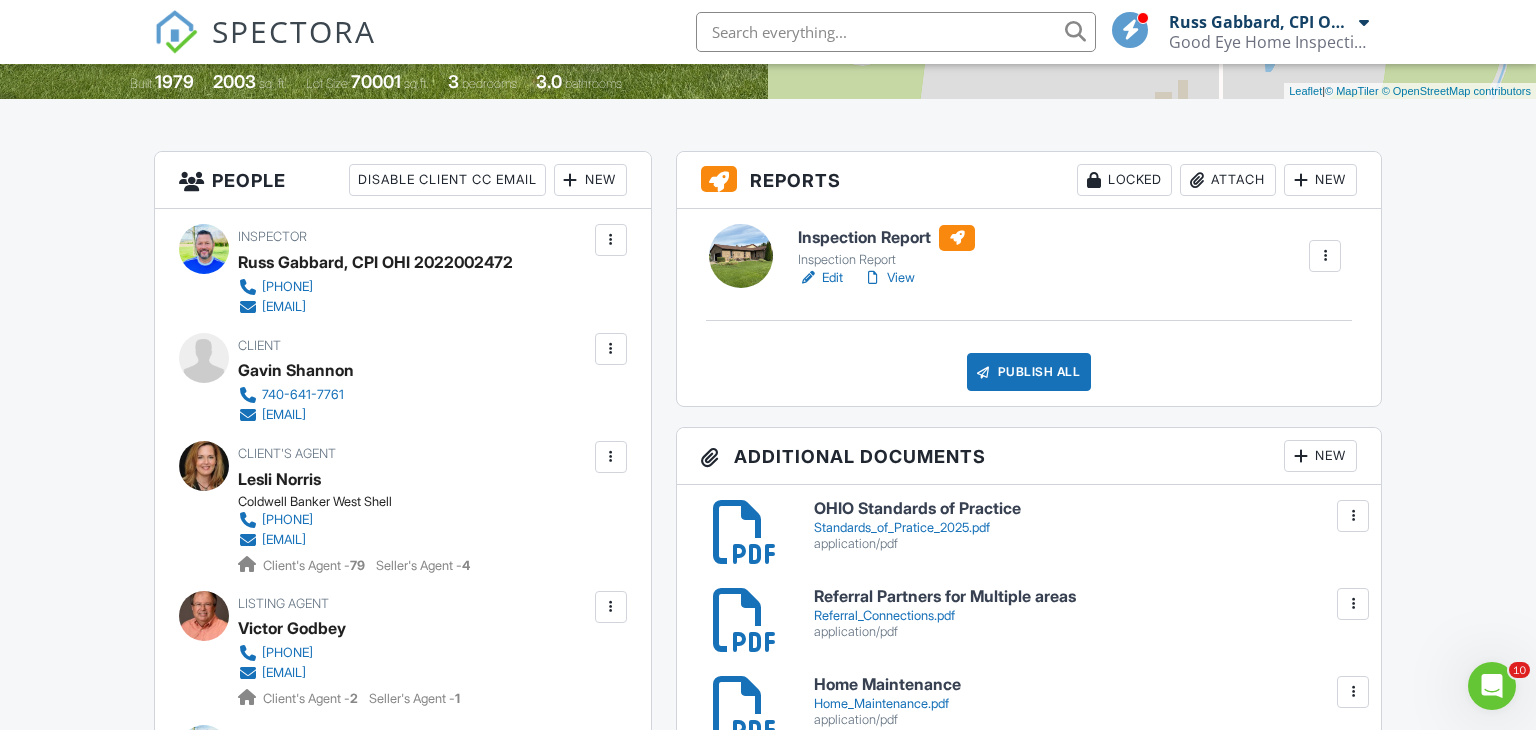 click on "View" at bounding box center (889, 278) 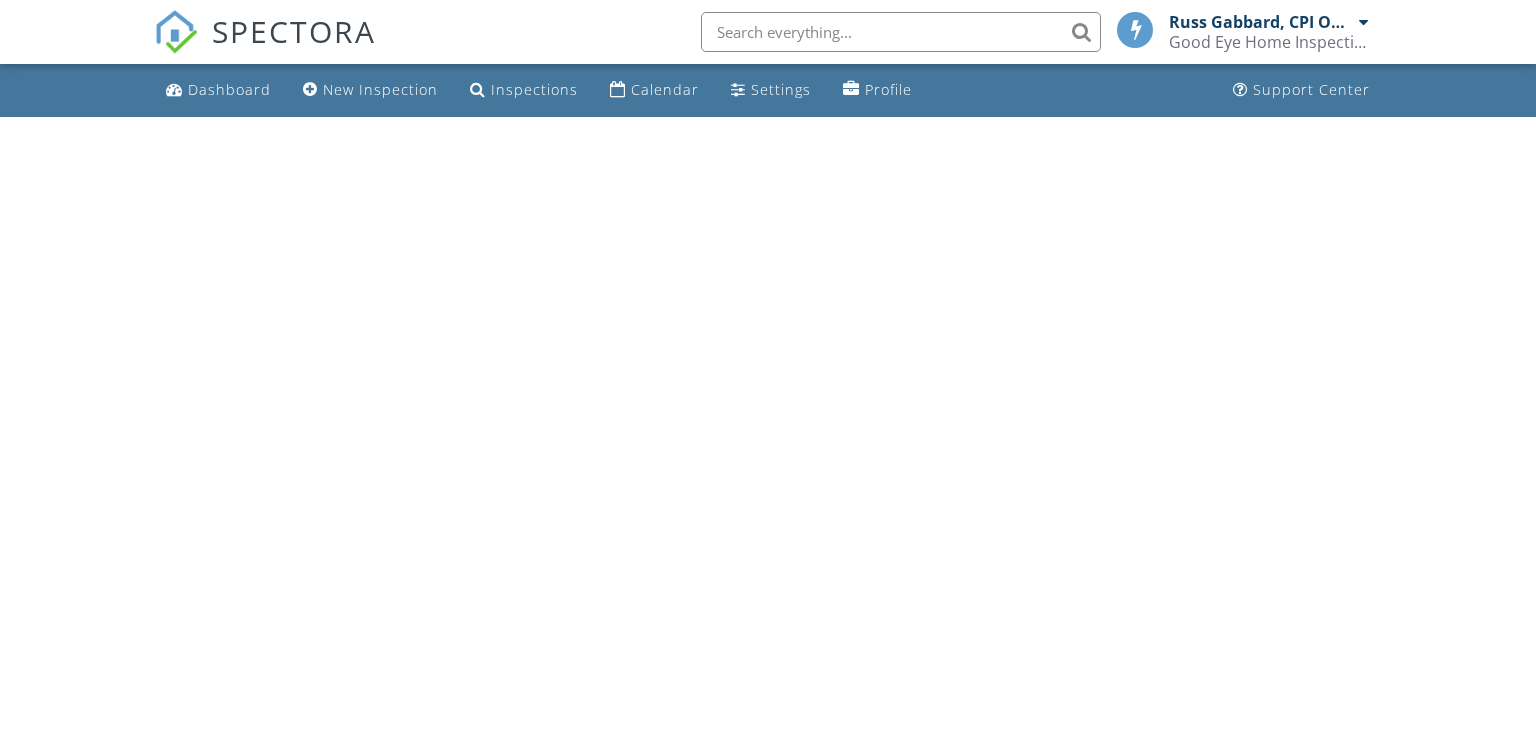 scroll, scrollTop: 0, scrollLeft: 0, axis: both 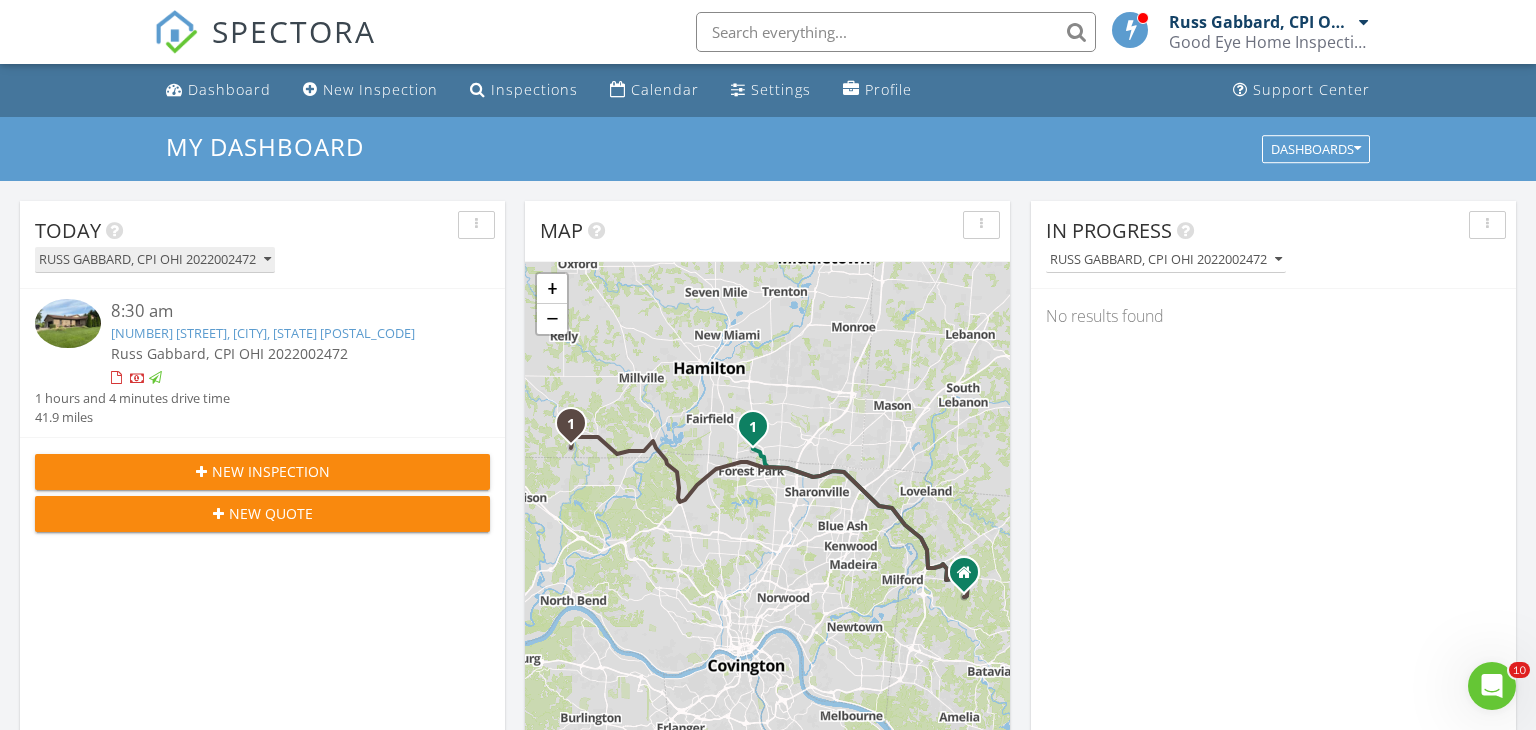 click at bounding box center [267, 260] 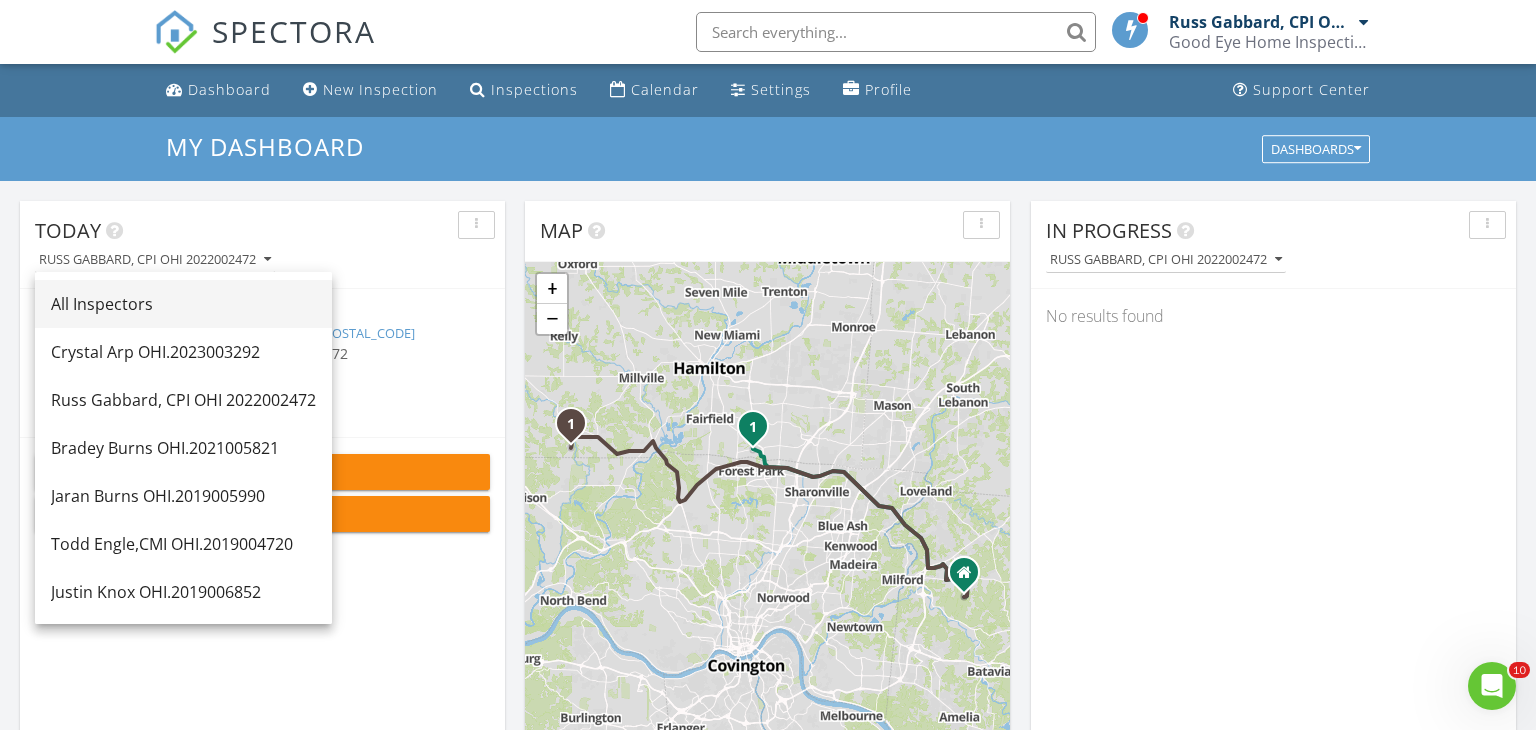click on "All Inspectors" at bounding box center (183, 304) 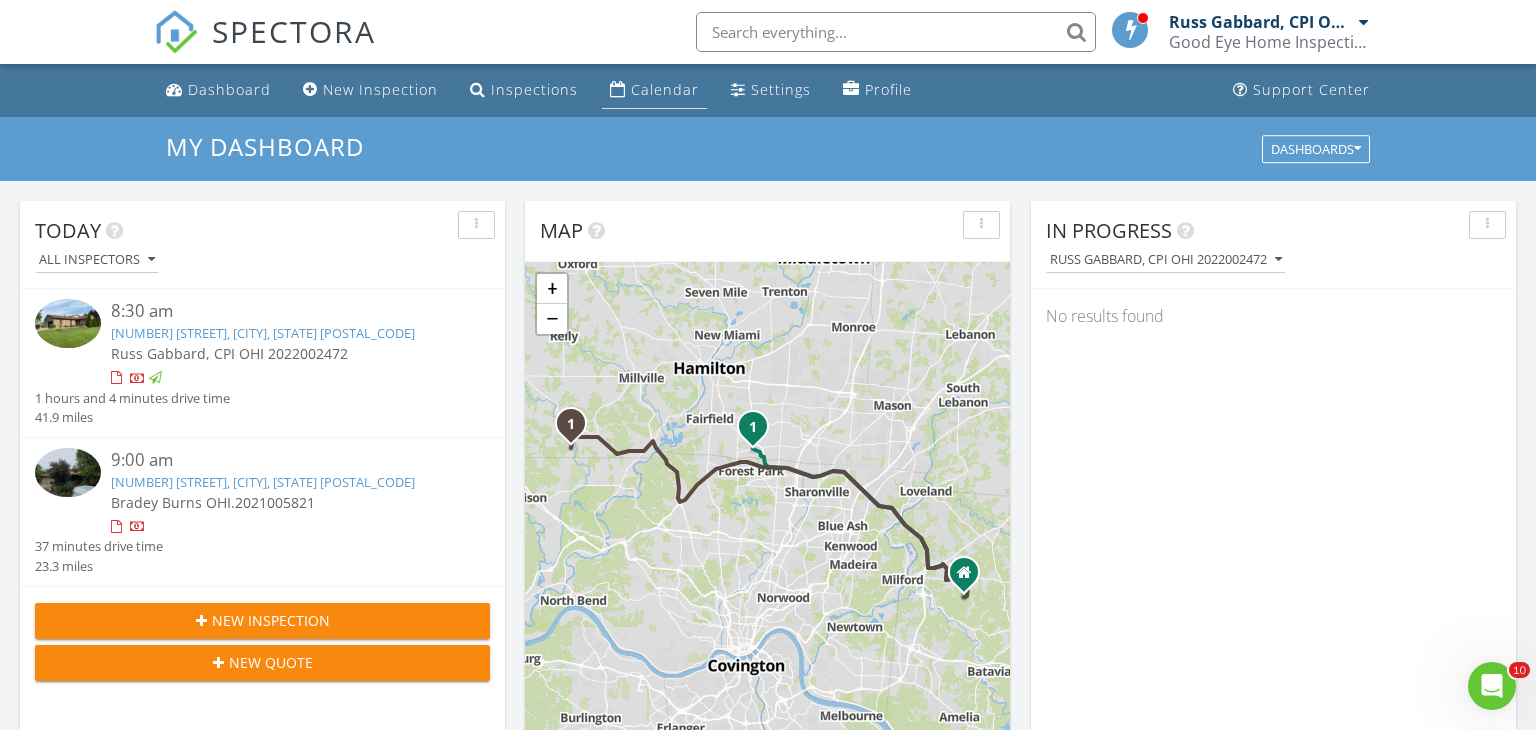 click on "Calendar" at bounding box center [665, 89] 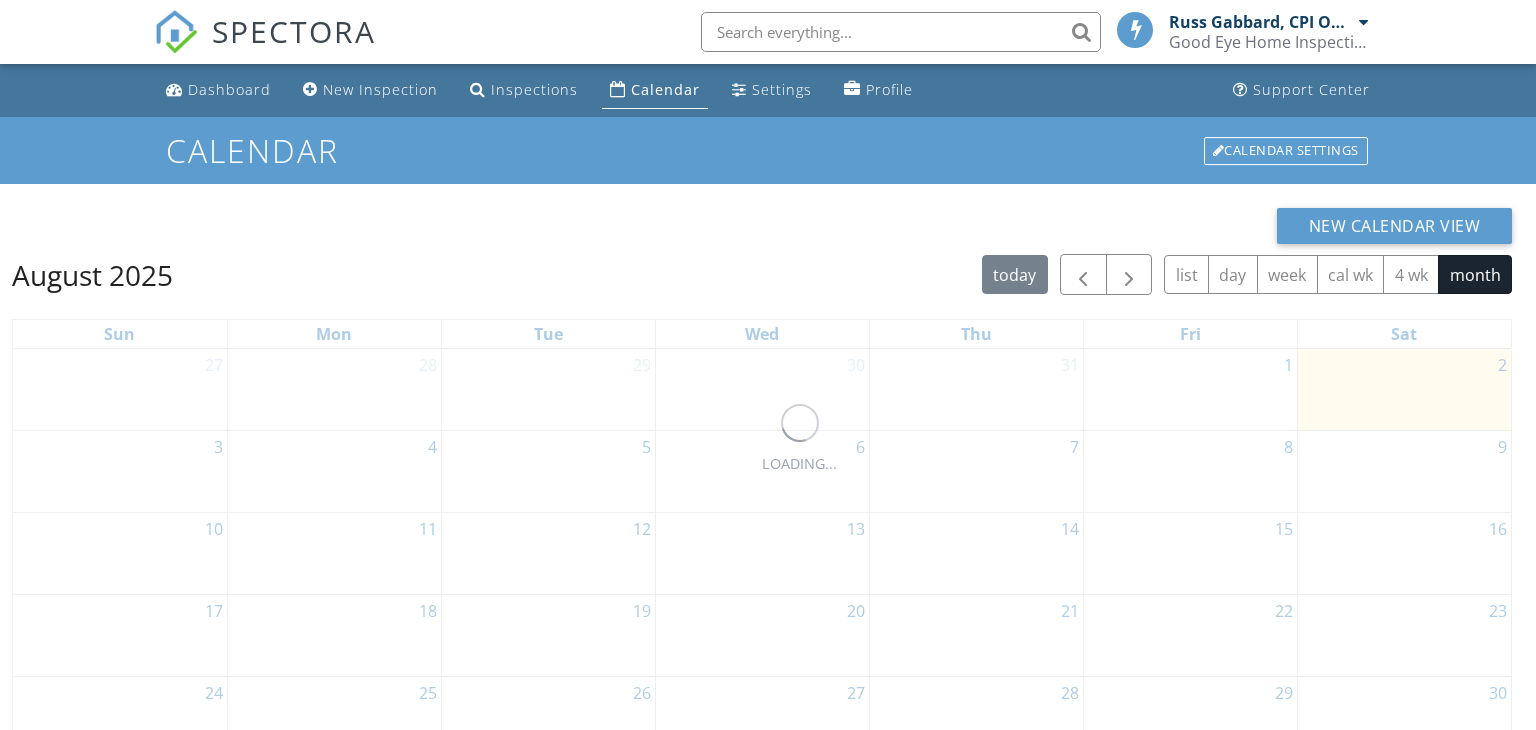 scroll, scrollTop: 0, scrollLeft: 0, axis: both 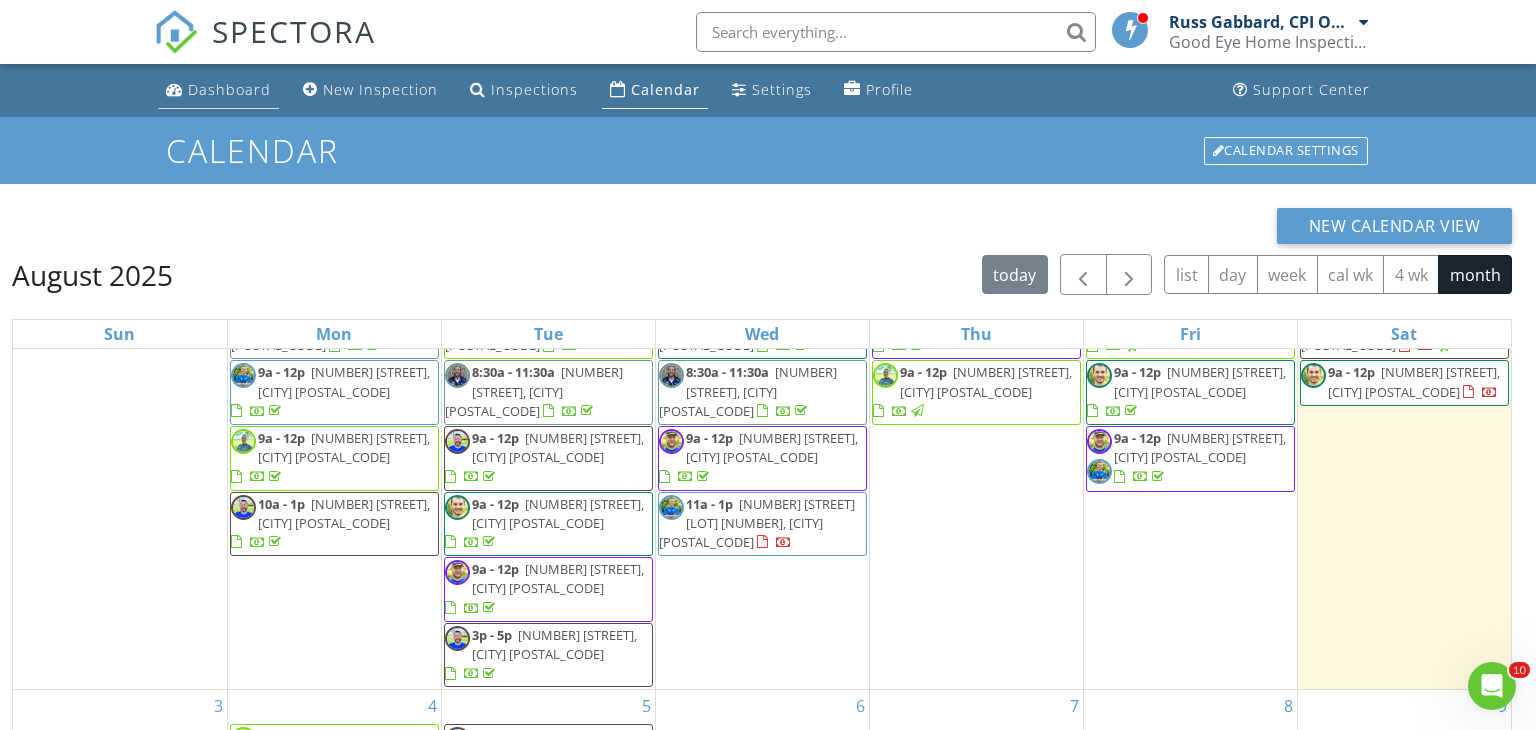 click on "Dashboard" at bounding box center (229, 89) 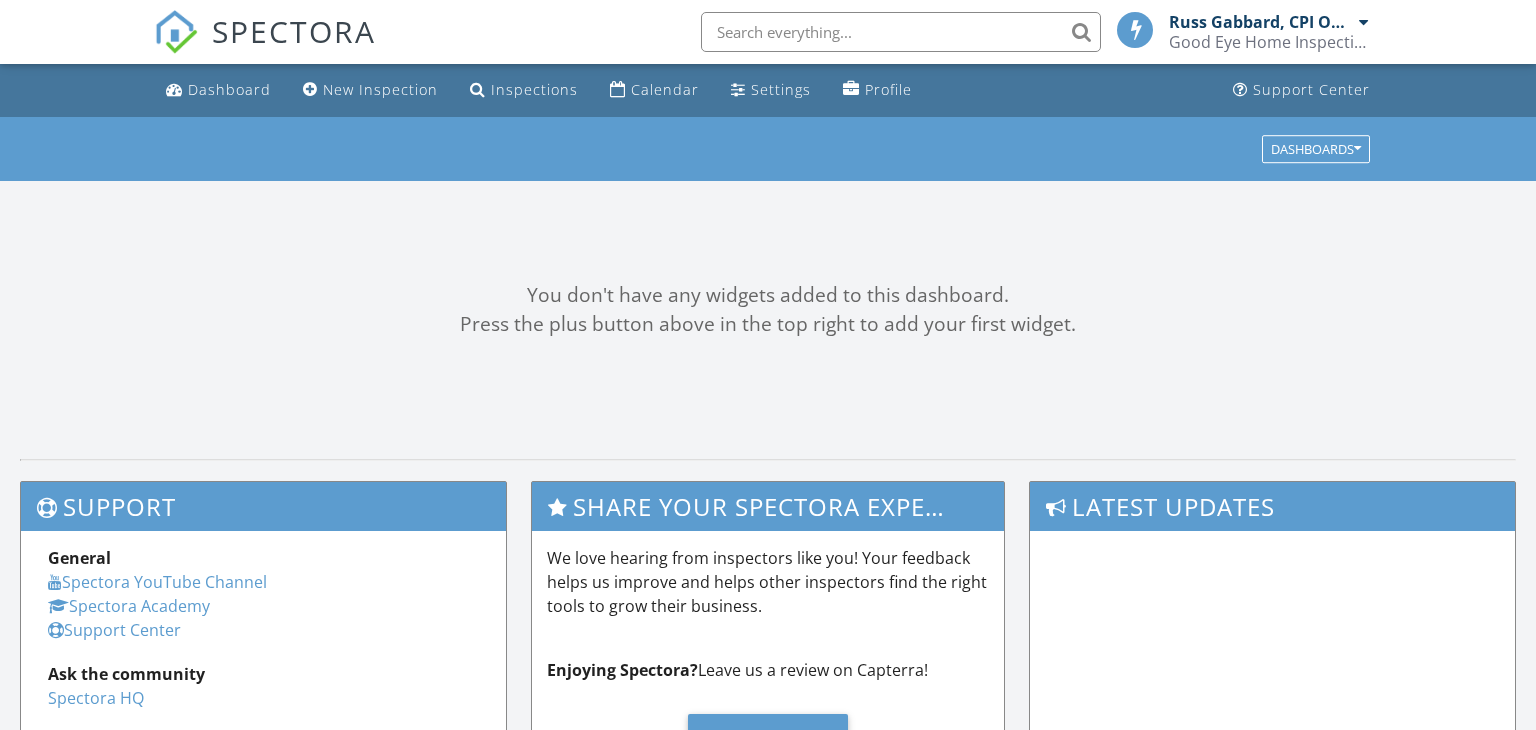 scroll, scrollTop: 0, scrollLeft: 0, axis: both 